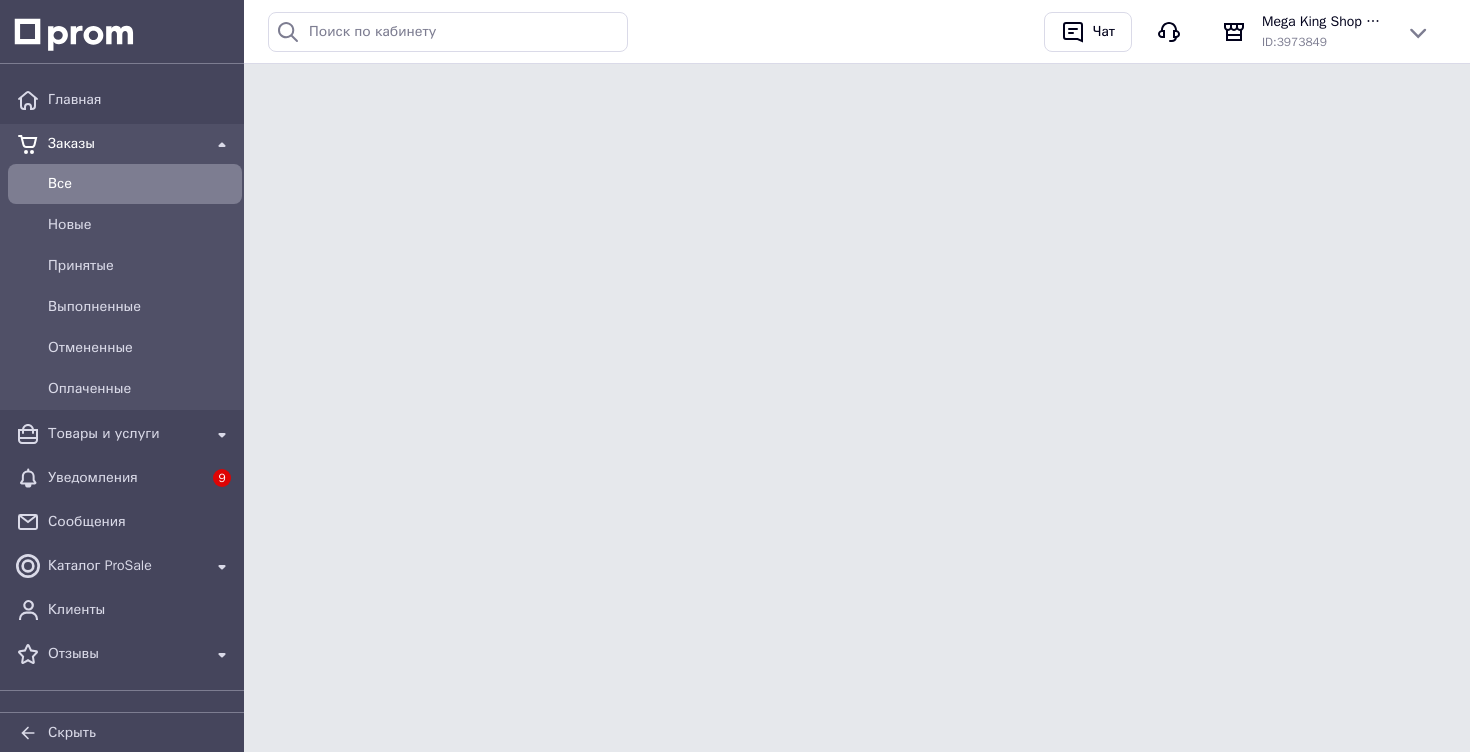 scroll, scrollTop: 0, scrollLeft: 0, axis: both 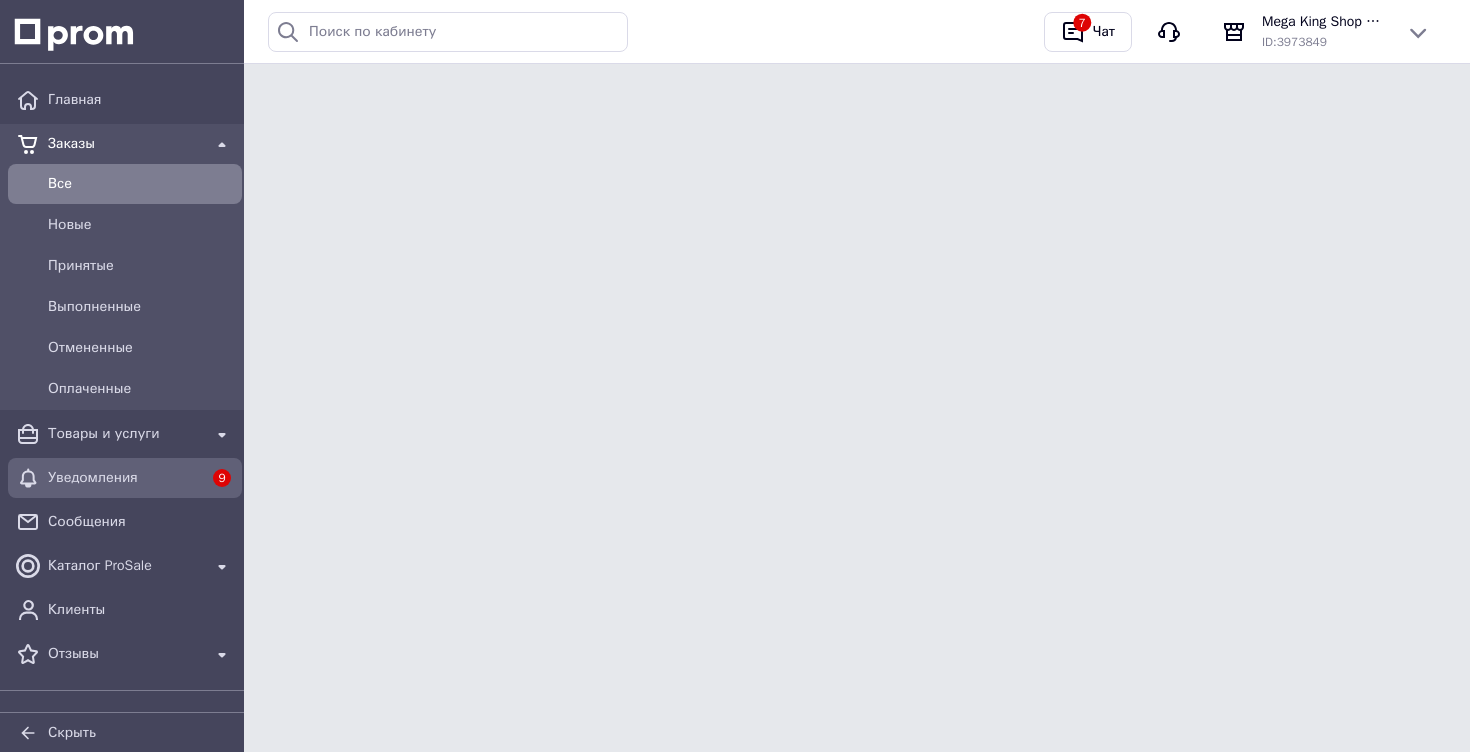 click on "Уведомления" at bounding box center [125, 478] 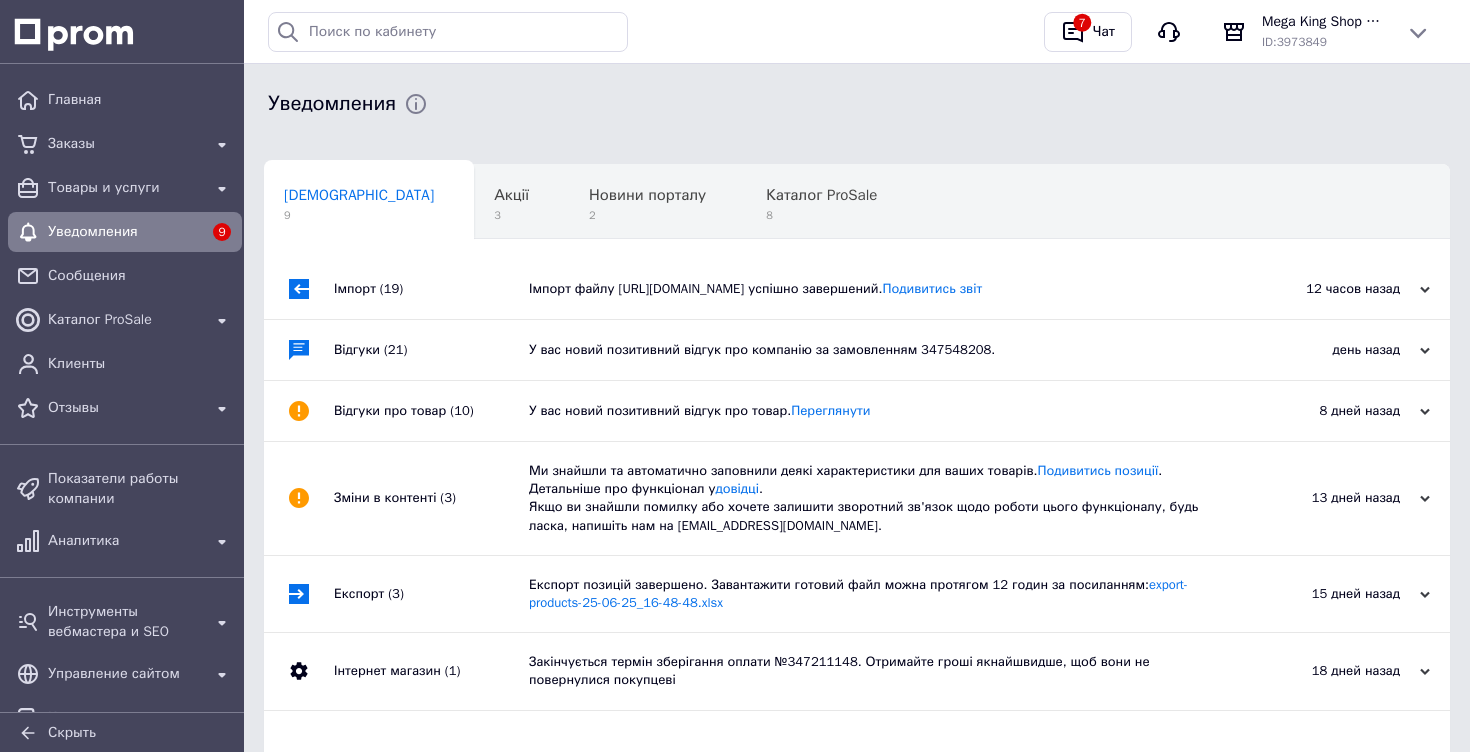 click on "8 дней назад" at bounding box center (1330, 411) 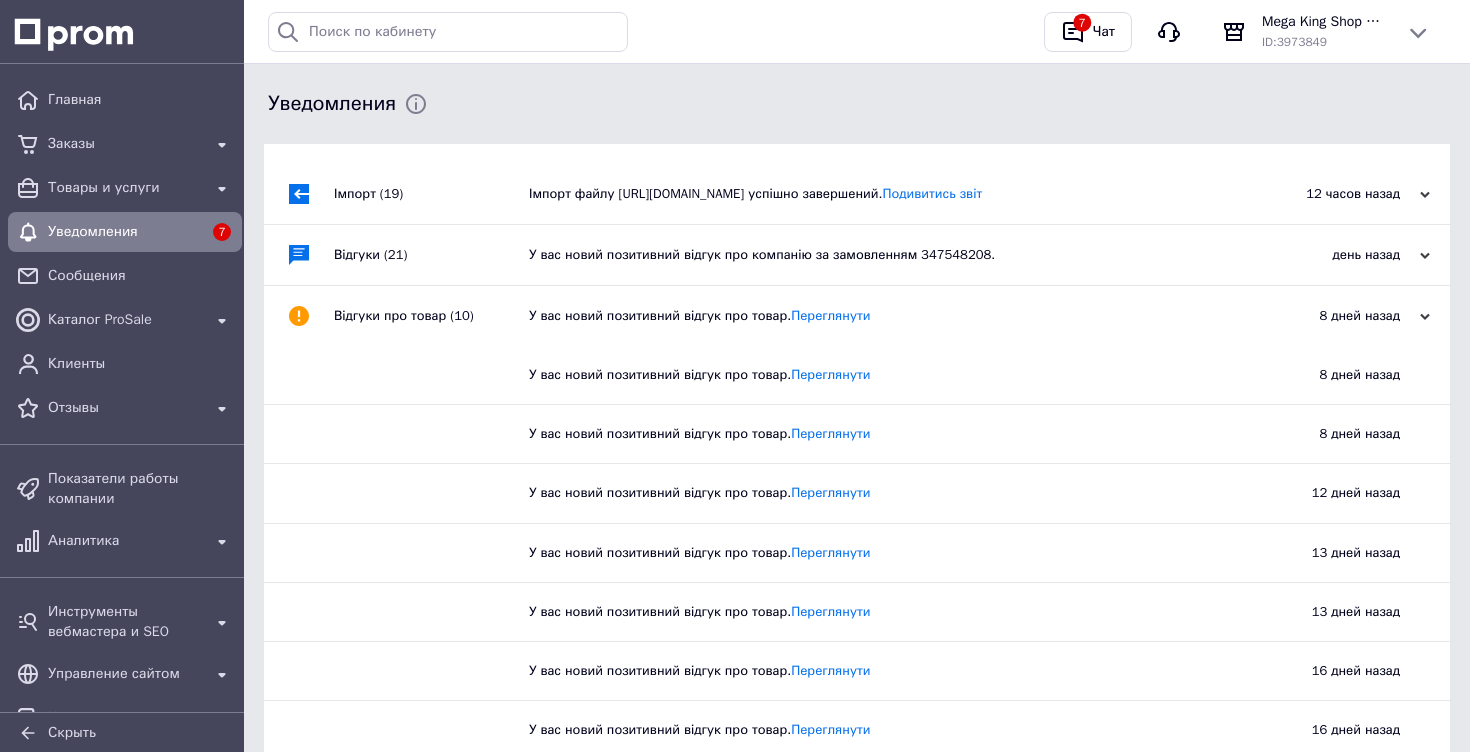 scroll, scrollTop: 0, scrollLeft: 0, axis: both 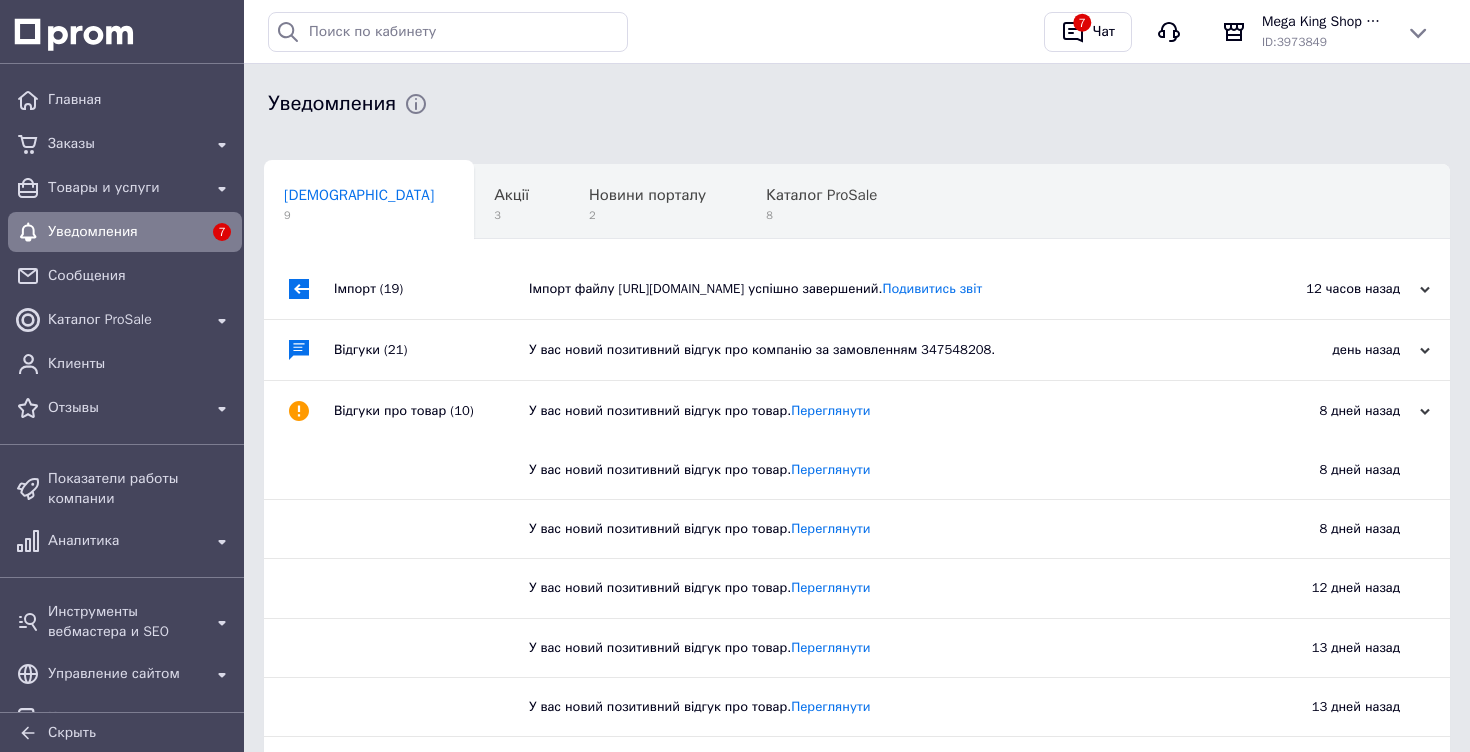 click on "день назад" at bounding box center (1330, 350) 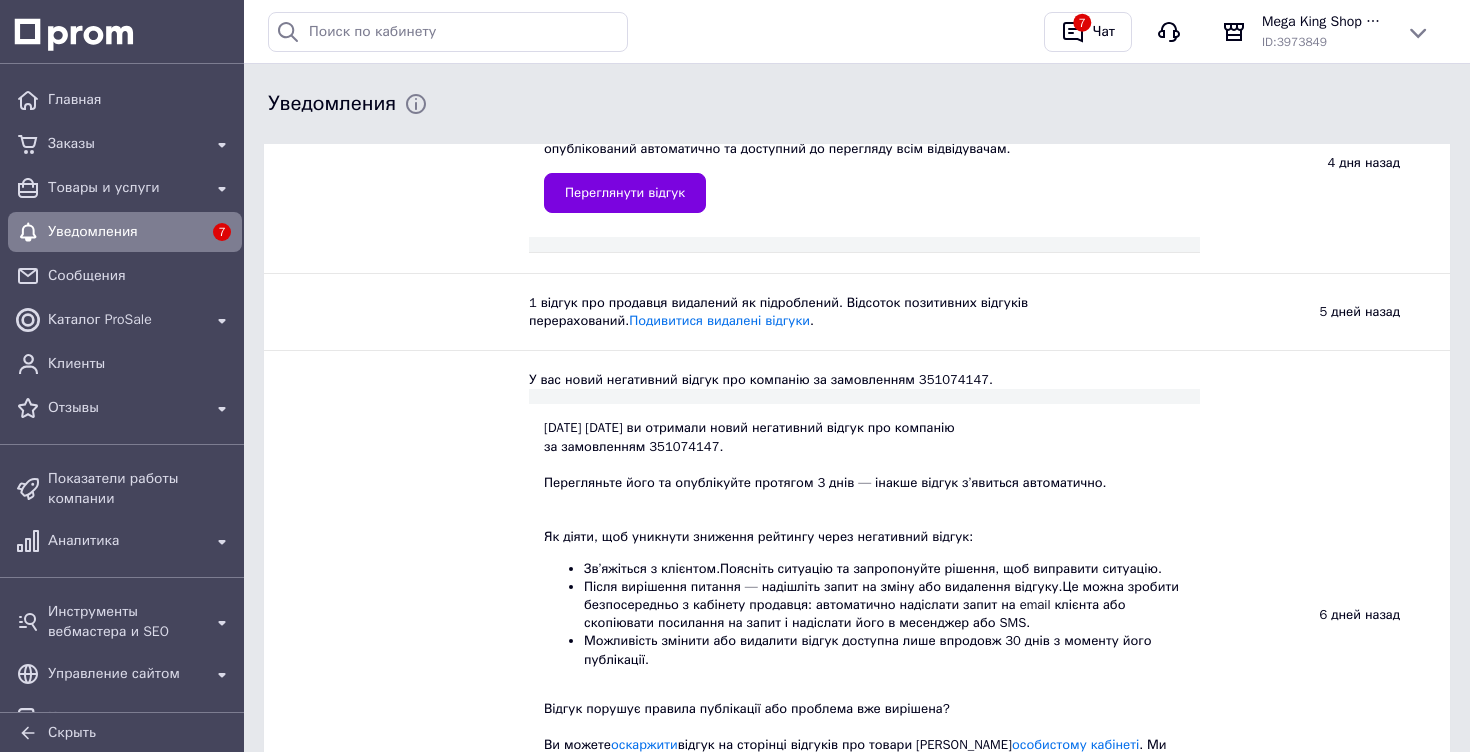 scroll, scrollTop: 986, scrollLeft: 0, axis: vertical 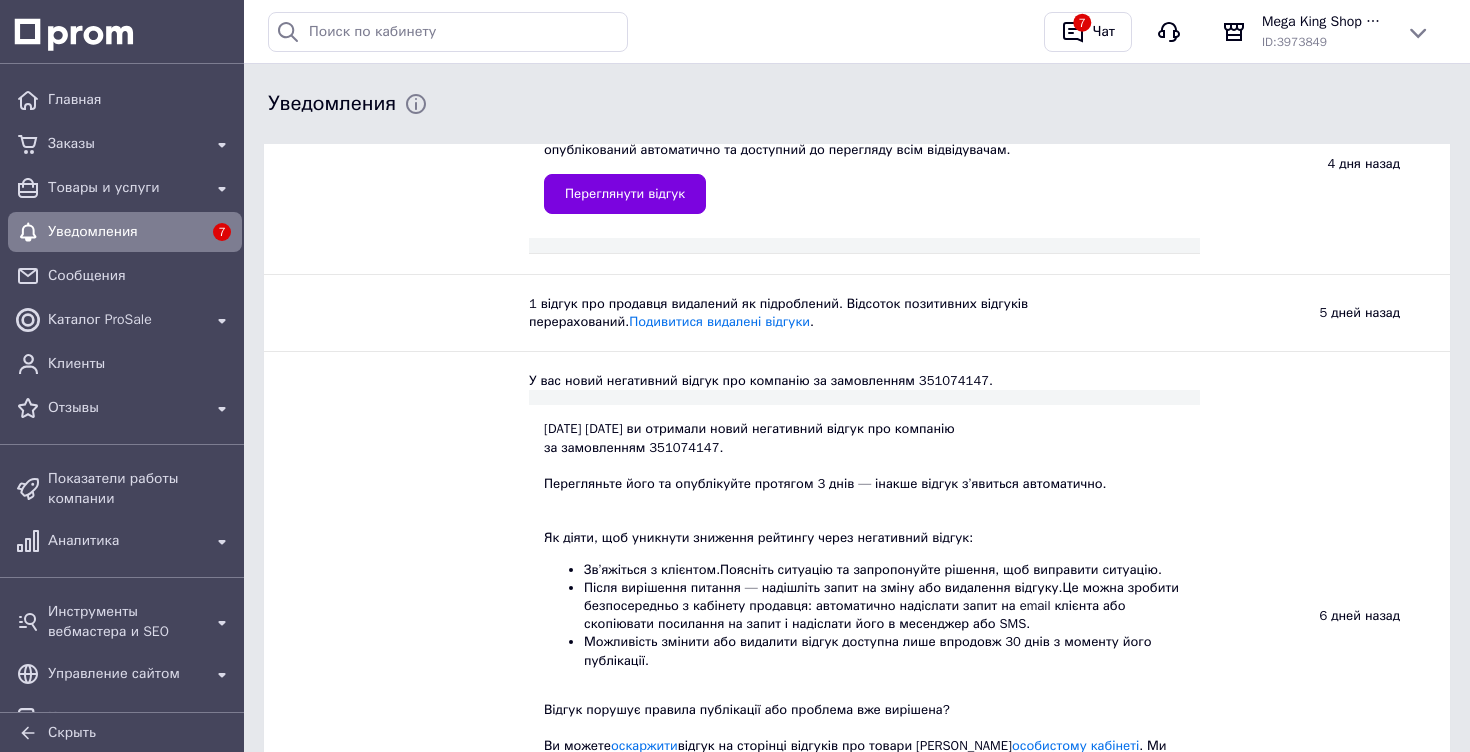 click on "1 відгук про продавця видалений як підроблений. Відсоток позитивних відгуків перерахований.  Подивитися видалені відгуки ." at bounding box center [864, 313] 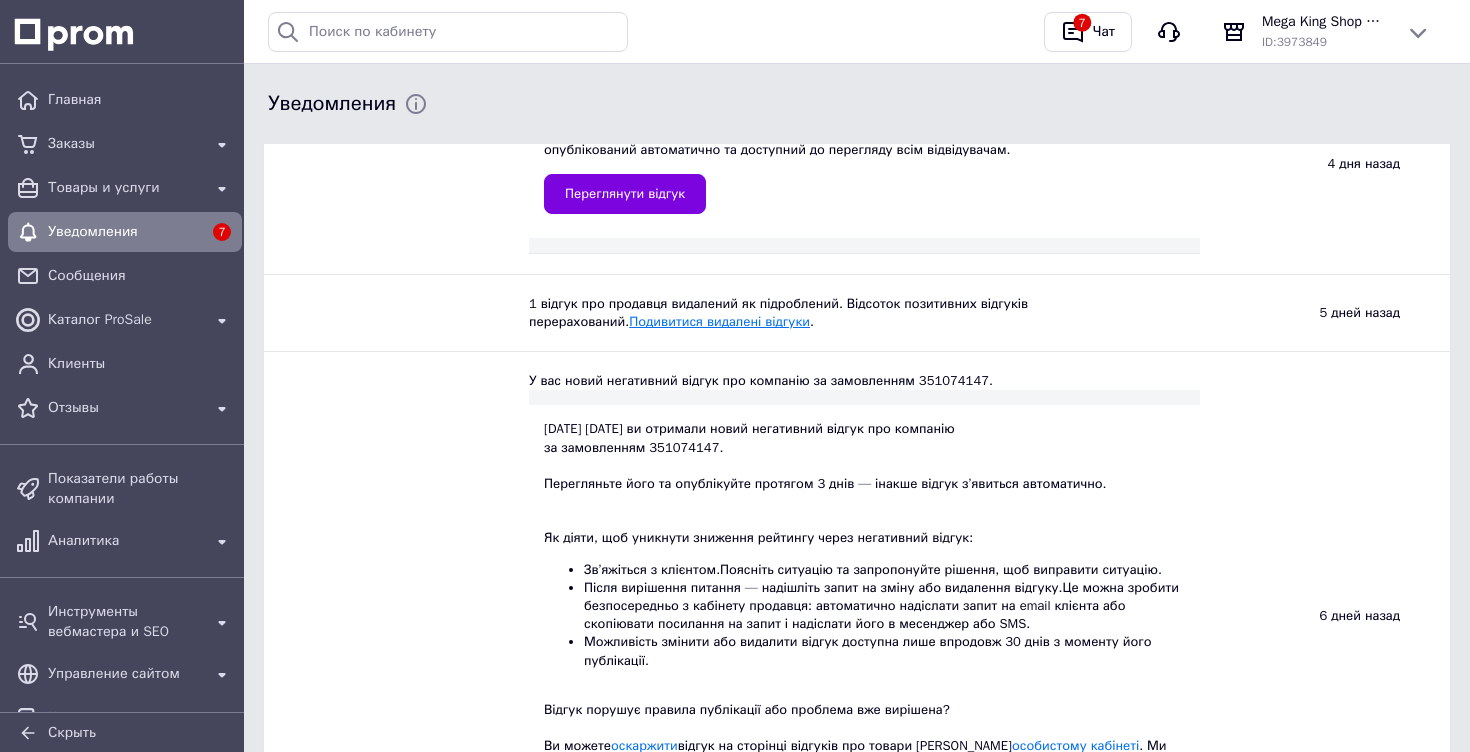 click on "Подивитися видалені відгуки" at bounding box center (719, 321) 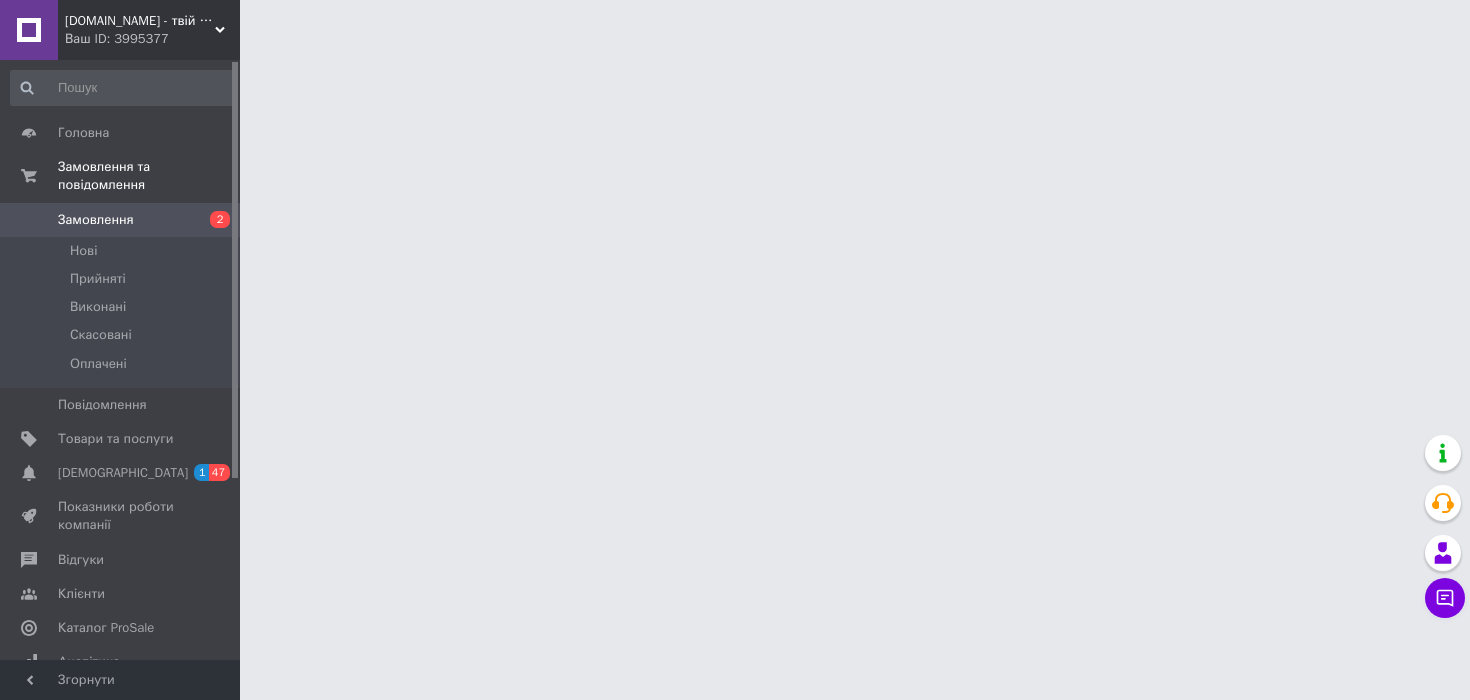 scroll, scrollTop: 0, scrollLeft: 0, axis: both 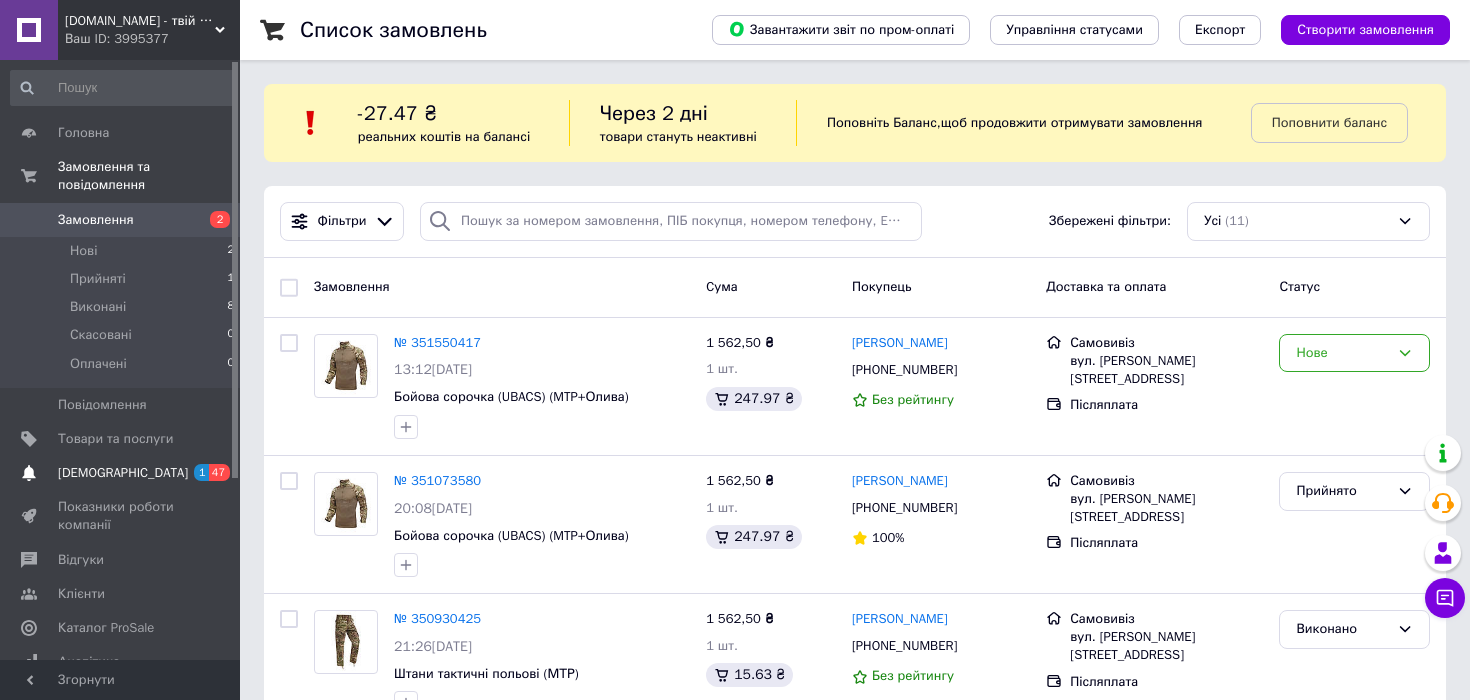 click on "[DEMOGRAPHIC_DATA]" at bounding box center [121, 473] 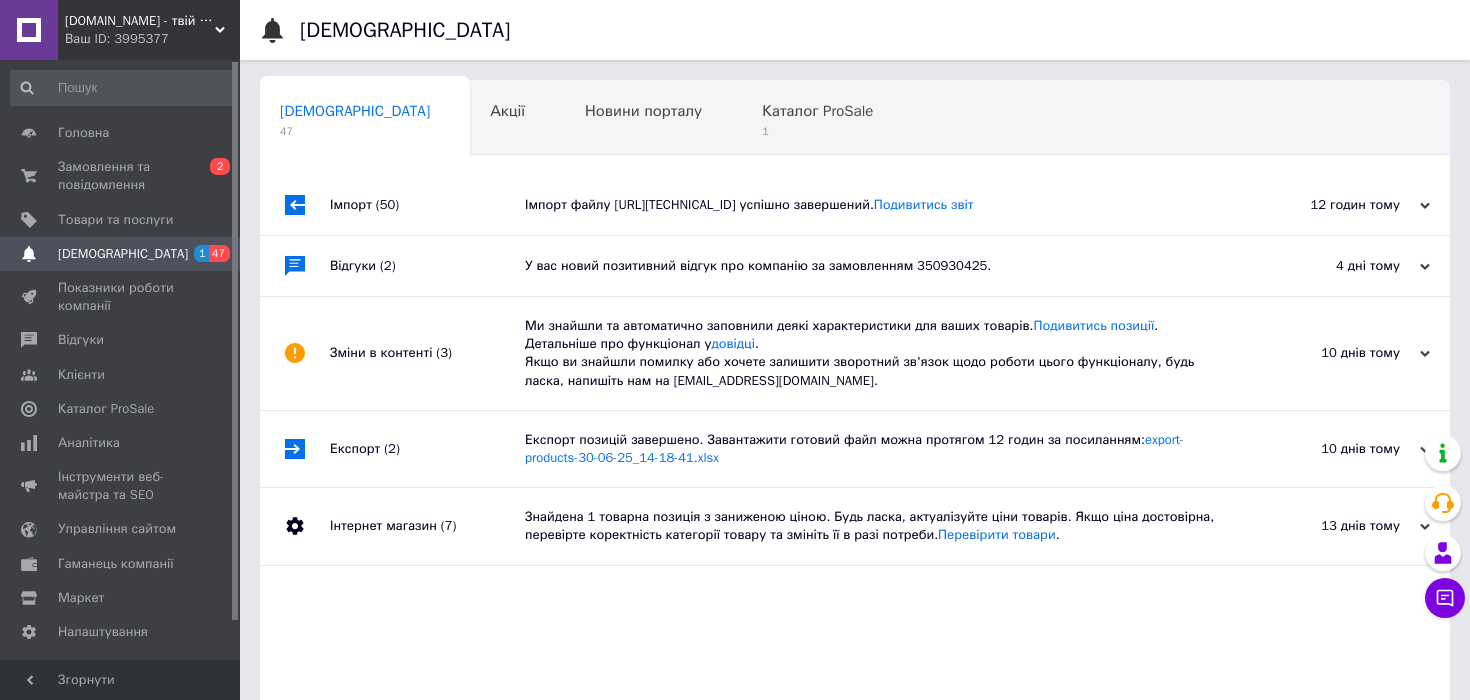 click on "У вас новий позитивний відгук про компанію за замовленням 350930425." at bounding box center (877, 266) 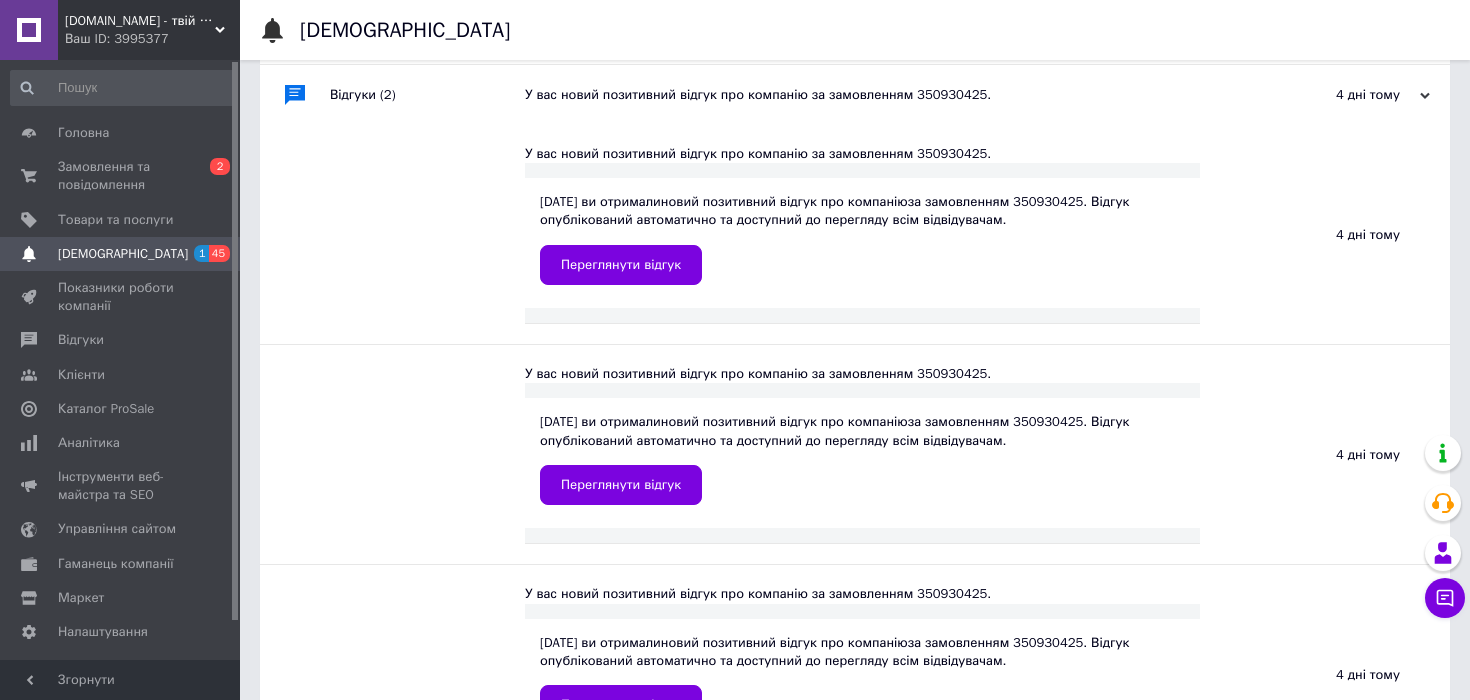 scroll, scrollTop: 0, scrollLeft: 0, axis: both 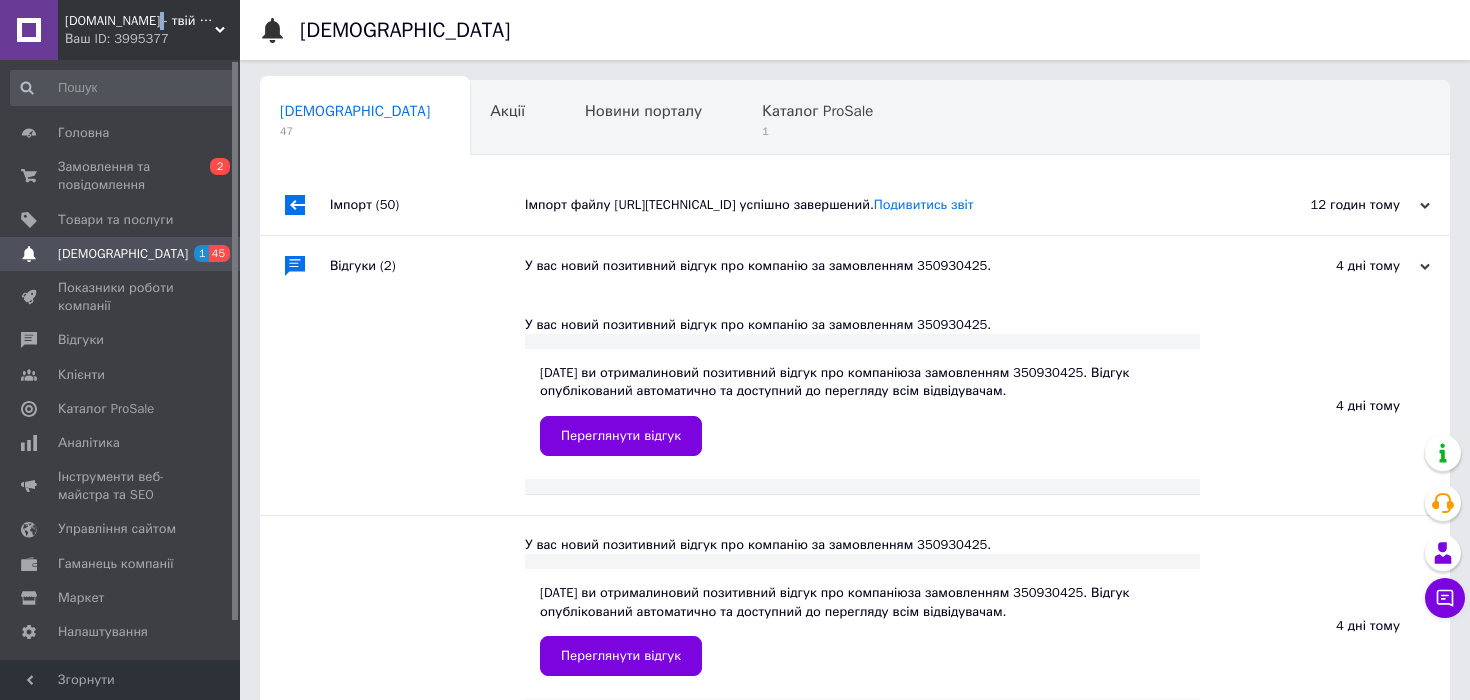 click on "BLACKSUN.ARMY - твій тактичний ресурс" at bounding box center (140, 21) 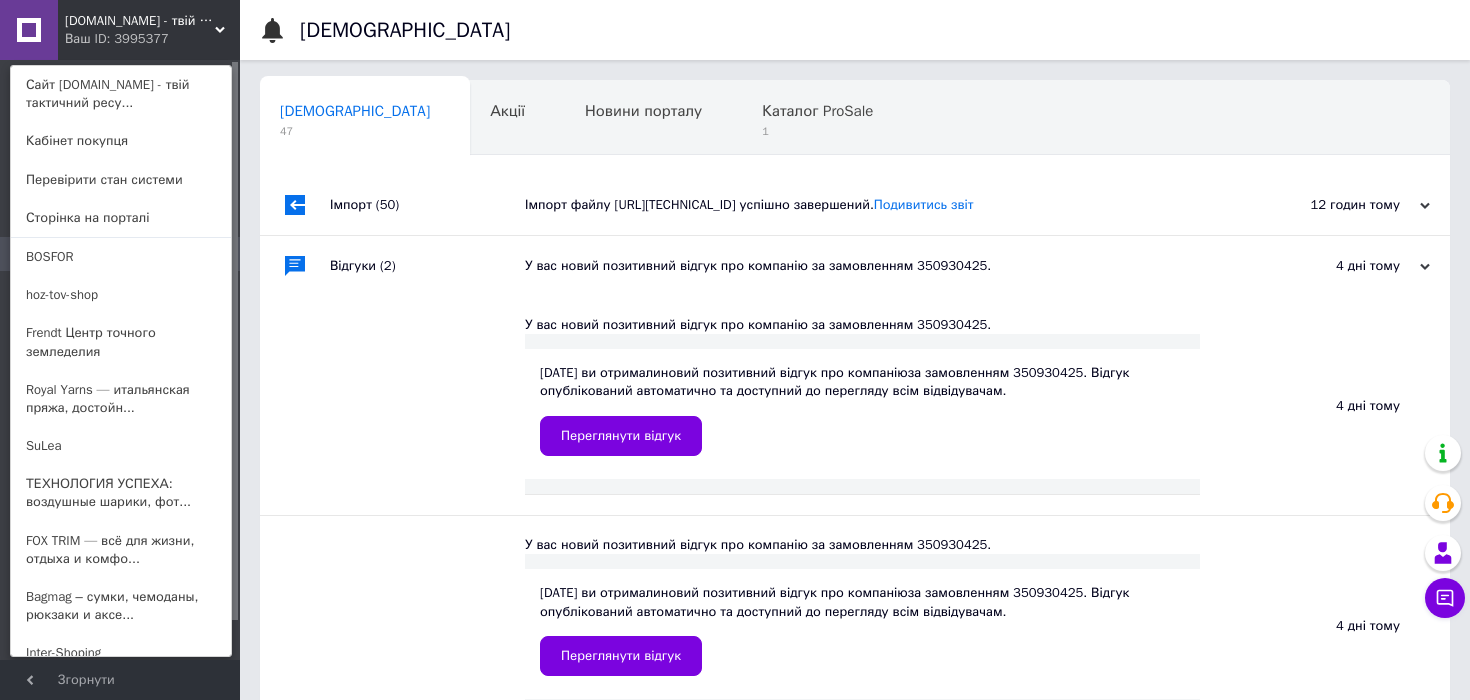 scroll, scrollTop: 500, scrollLeft: 0, axis: vertical 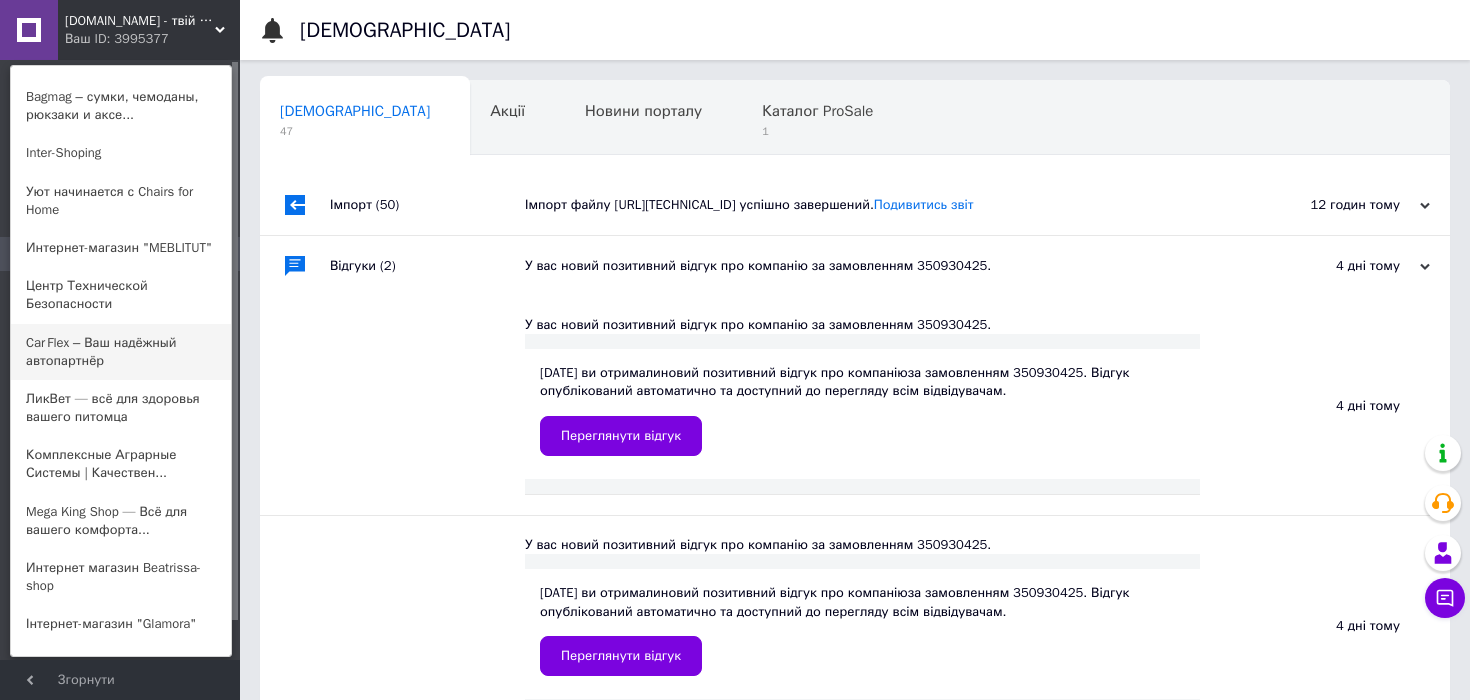 click on "Car Flex – Ваш надёжный автопартнёр" at bounding box center [121, 352] 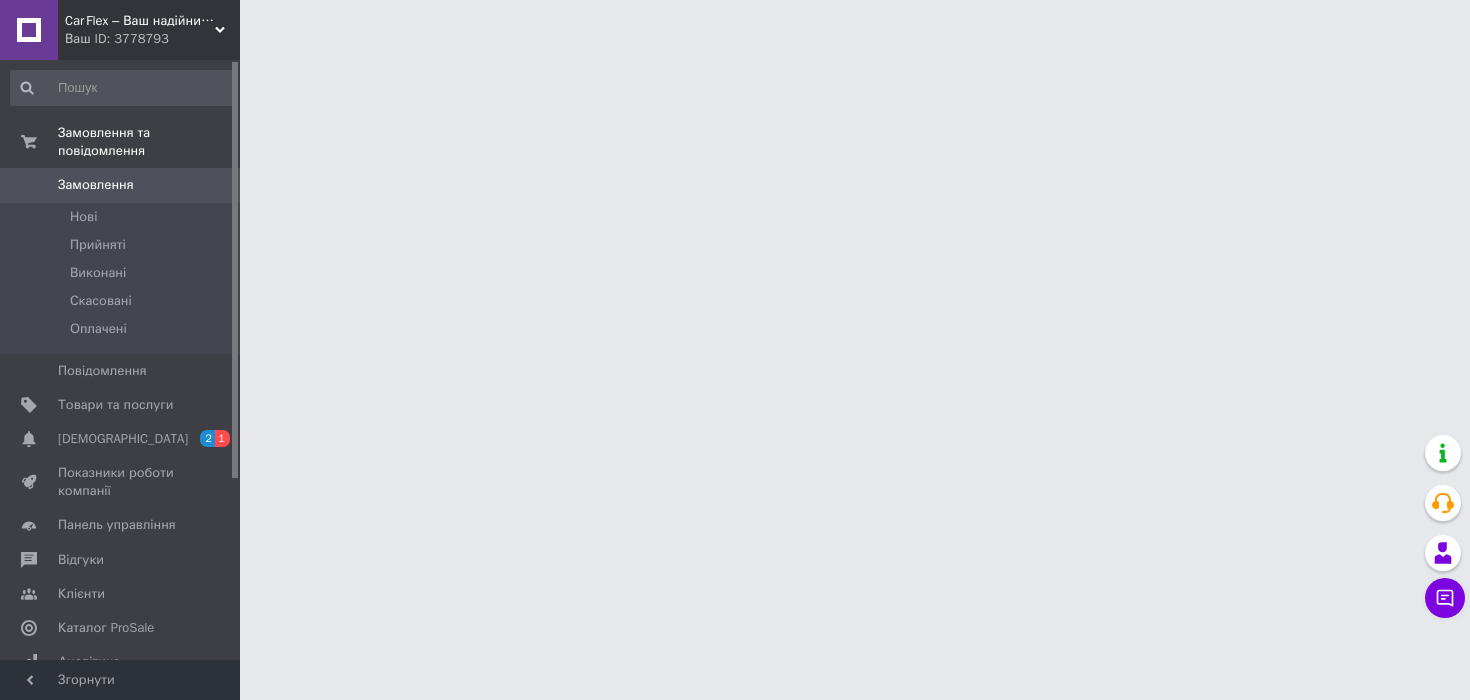 scroll, scrollTop: 0, scrollLeft: 0, axis: both 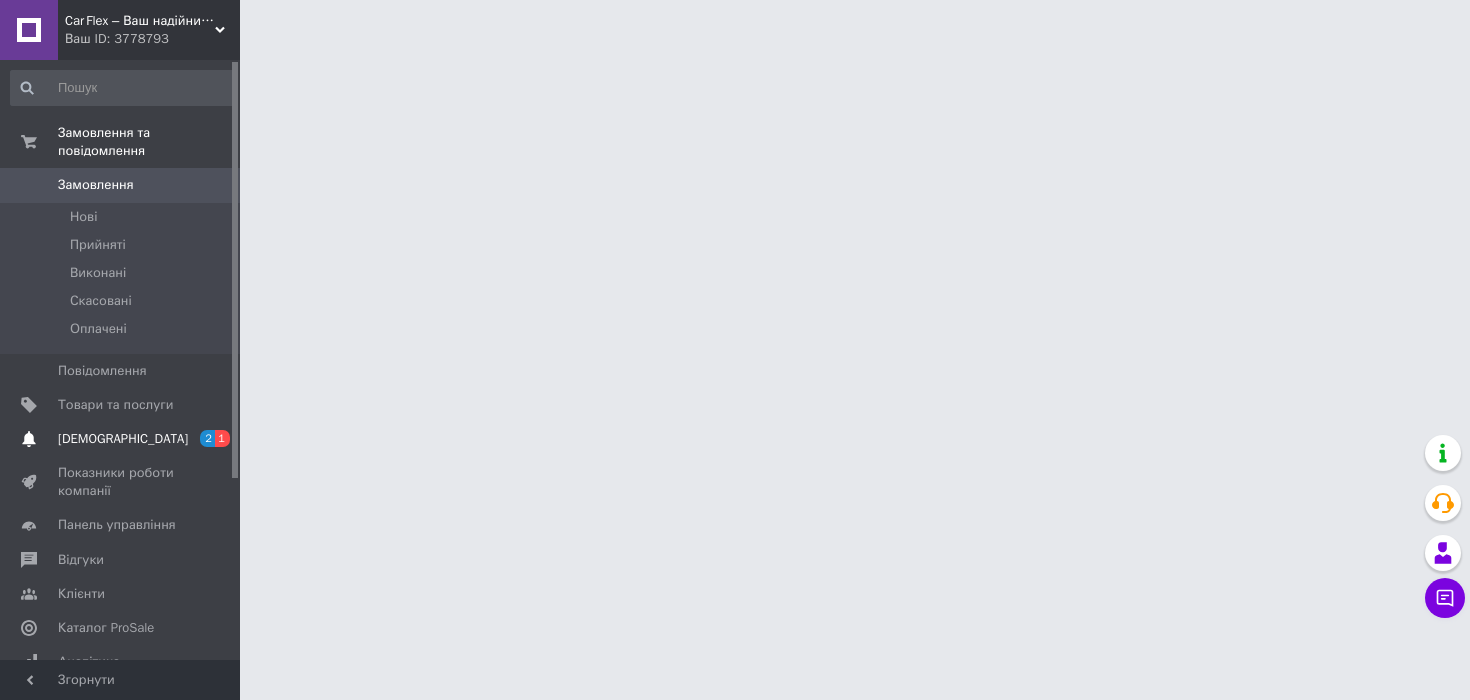 click on "Сповіщення 2 1" at bounding box center [123, 439] 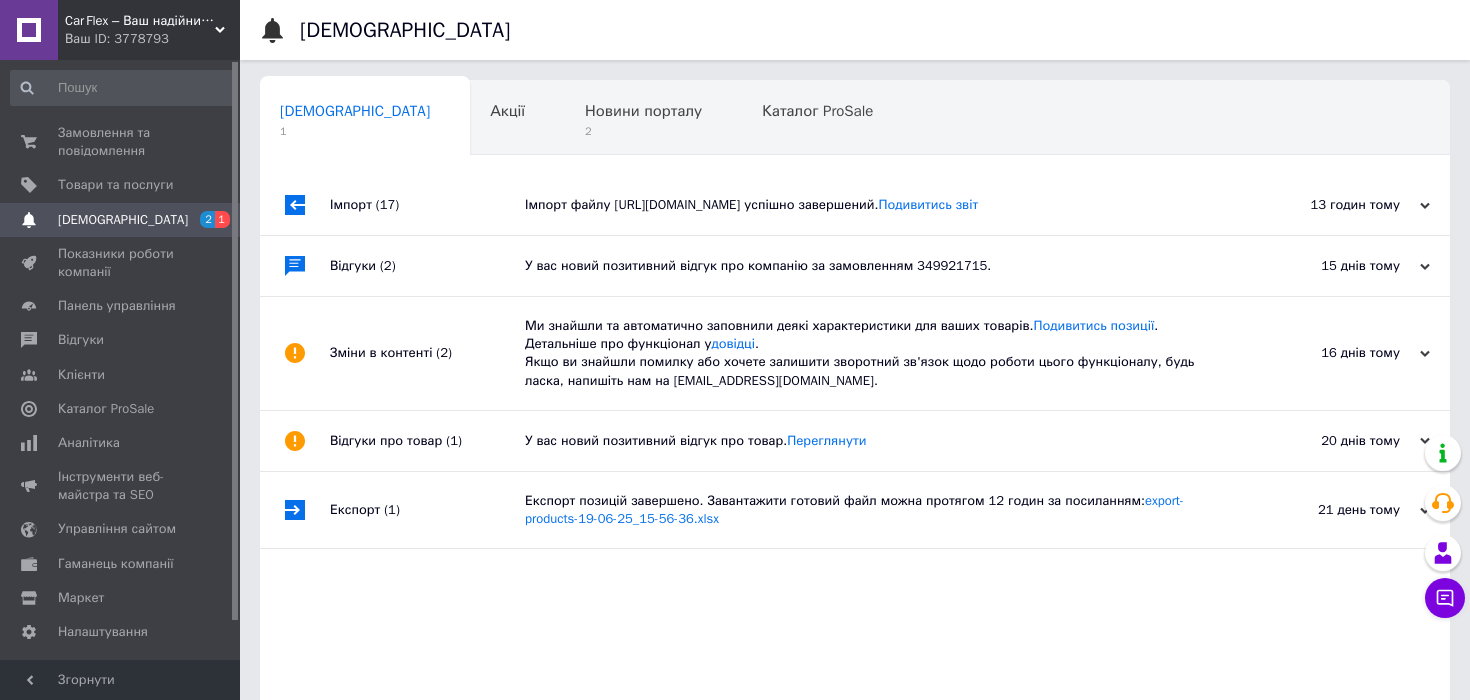 click on "У вас новий позитивний відгук про компанію за замовленням 349921715." at bounding box center (877, 266) 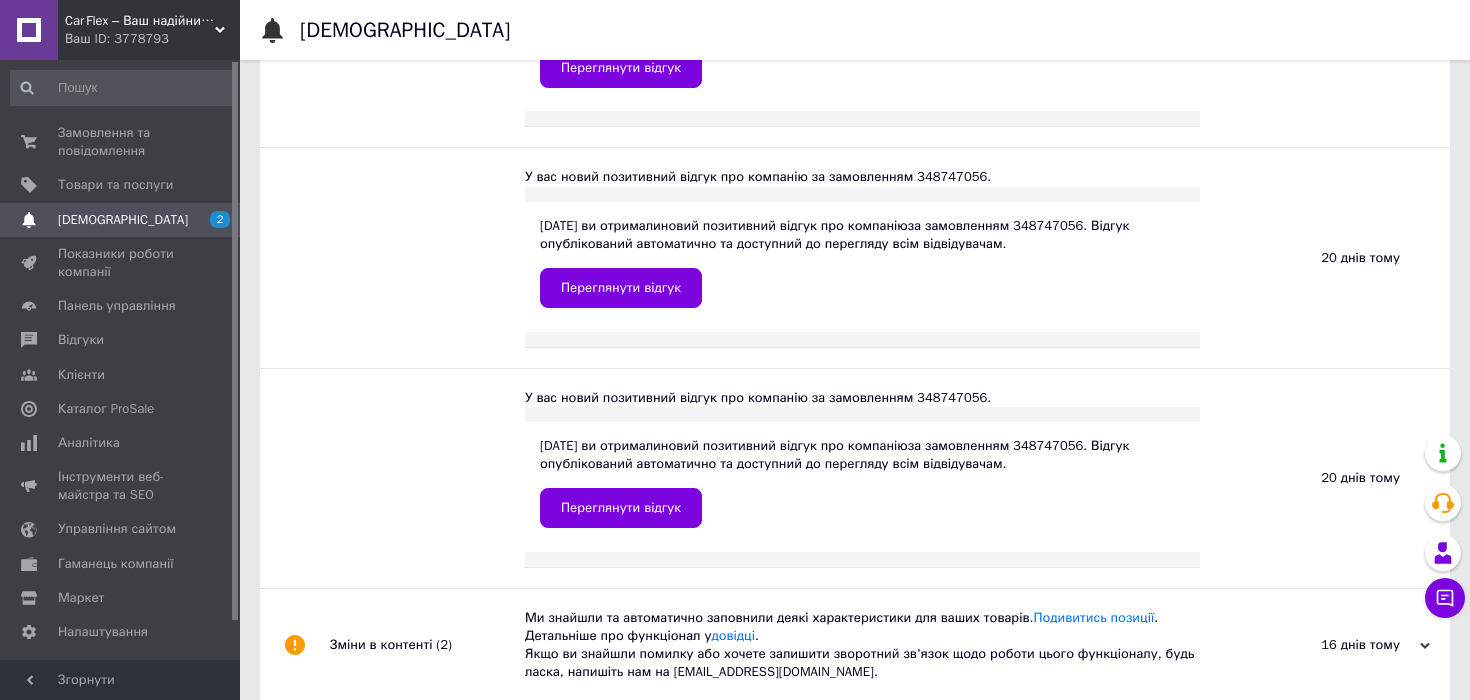 scroll, scrollTop: 784, scrollLeft: 0, axis: vertical 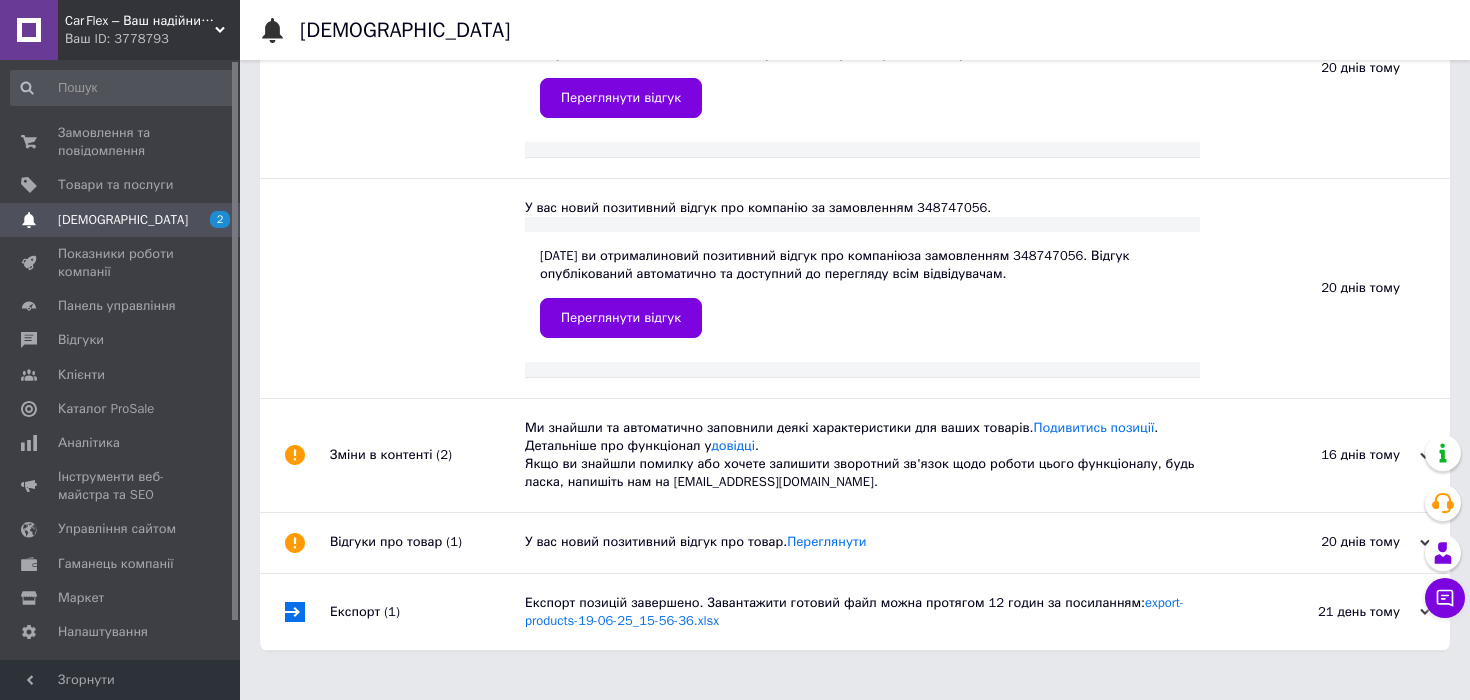 click on "Ми знайшли та автоматично заповнили деякі характеристики для ваших товарів.  Подивитись позиції . Детальніше про функціонал у  довідці . Якщо ви знайшли помилку або хочете залишити зворотний зв'язок щодо роботи цього функціоналу, будь ласка, напишіть нам на moderation@prom.ua." at bounding box center [877, 455] 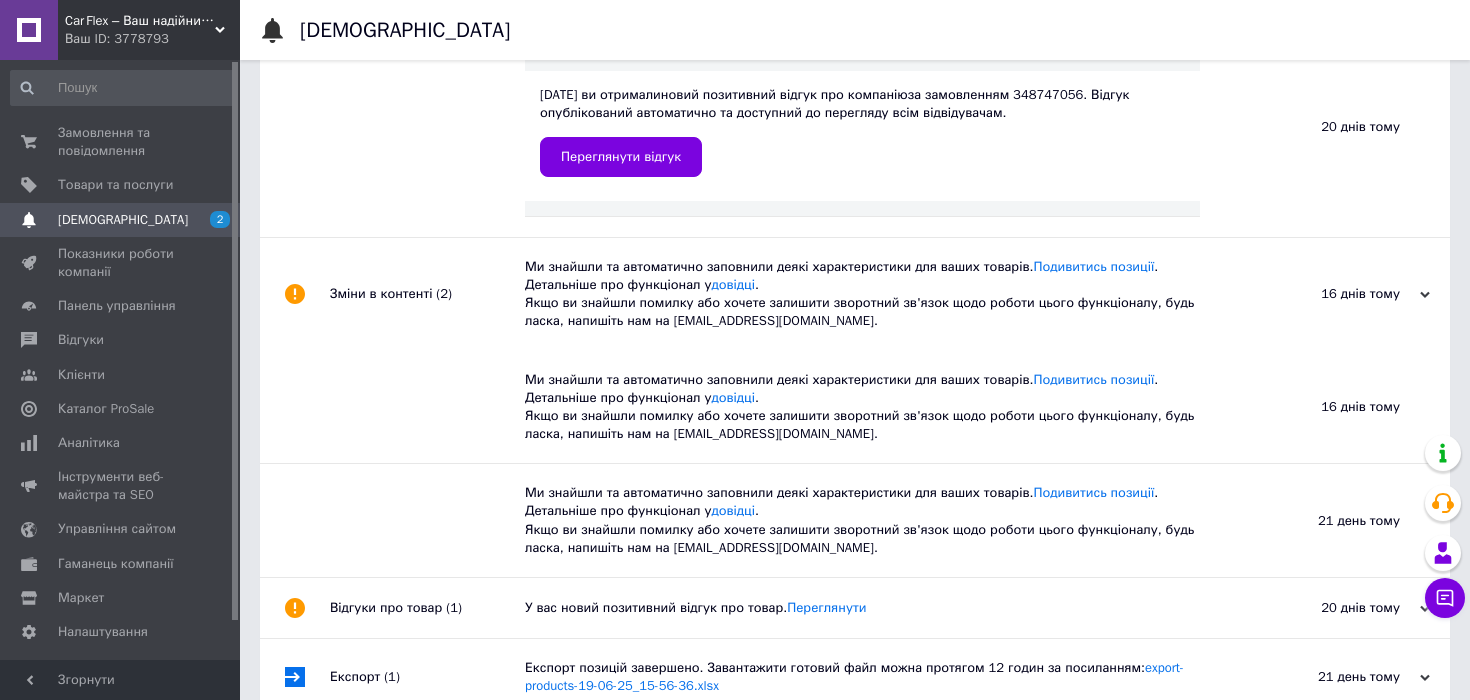 scroll, scrollTop: 1011, scrollLeft: 0, axis: vertical 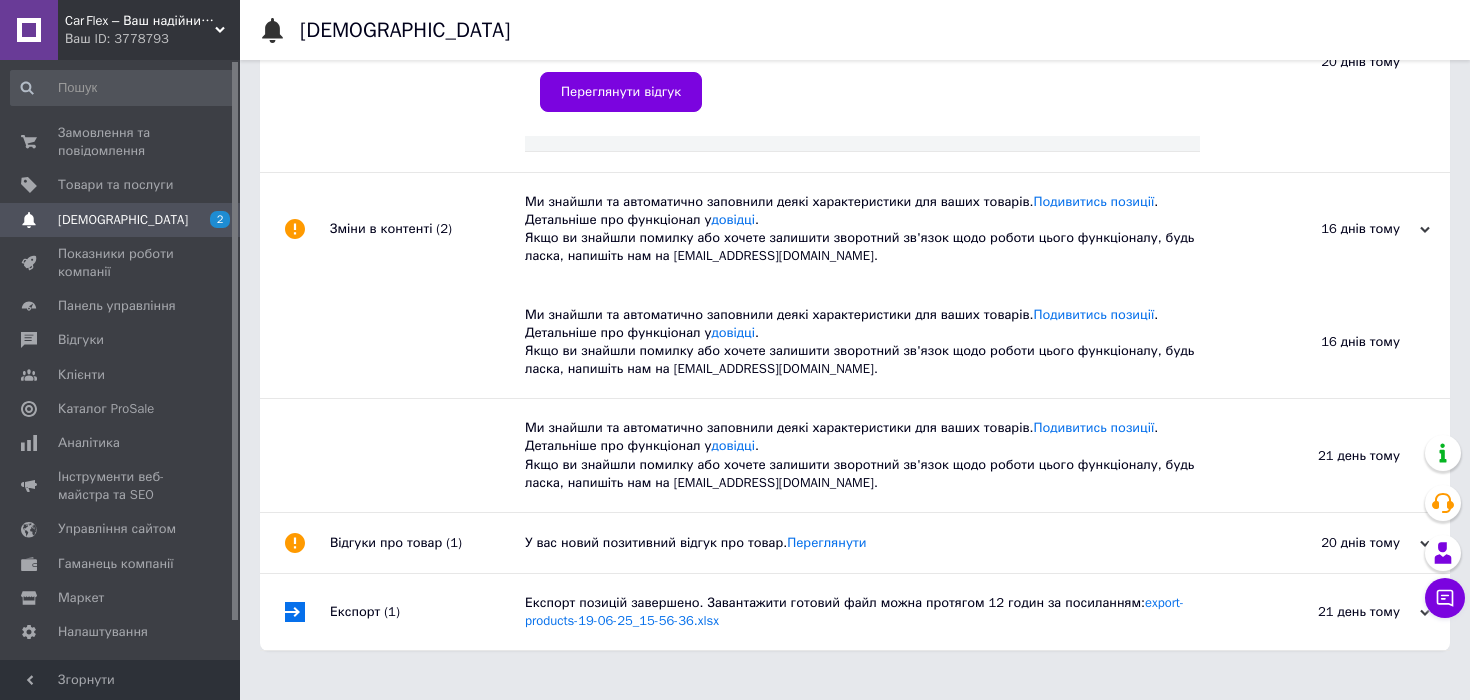 click on "У вас новий позитивний відгук про товар.  Переглянути" at bounding box center [877, 543] 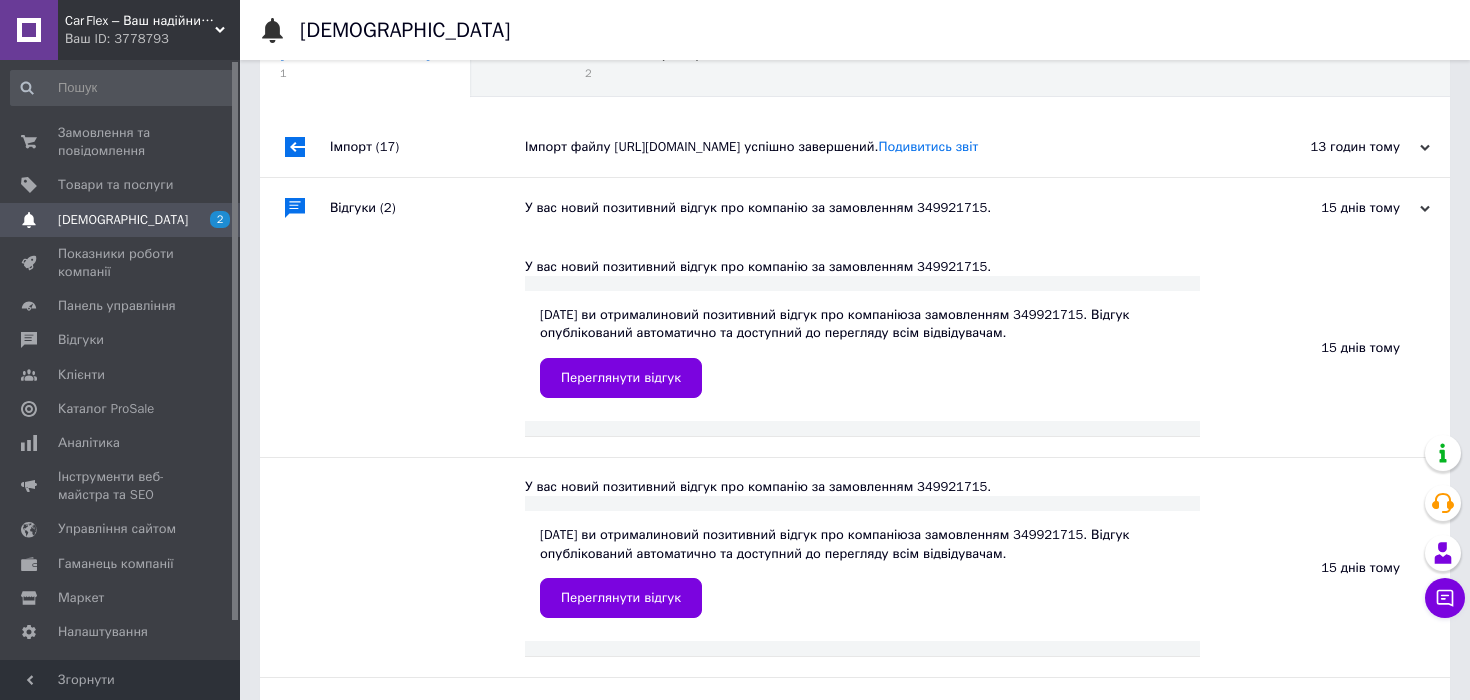 scroll, scrollTop: 0, scrollLeft: 0, axis: both 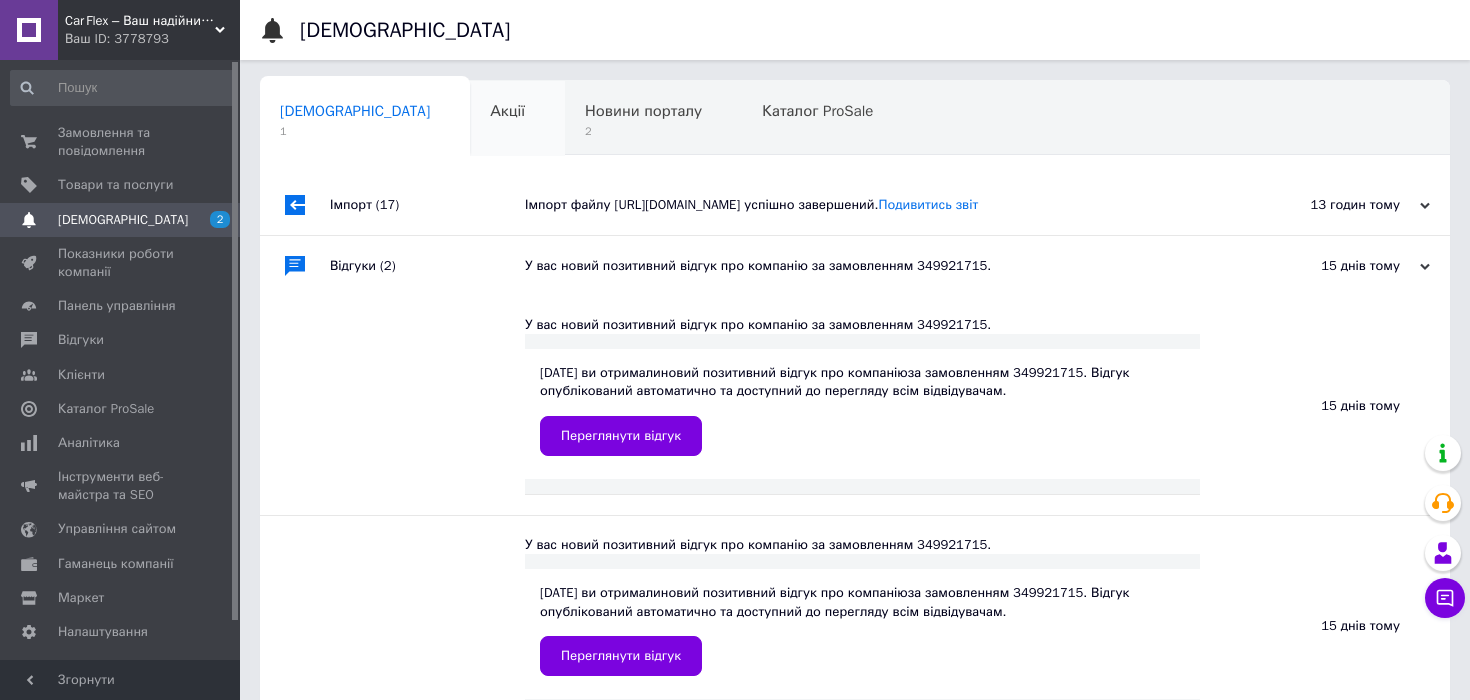 click on "Акції 0" at bounding box center (517, 119) 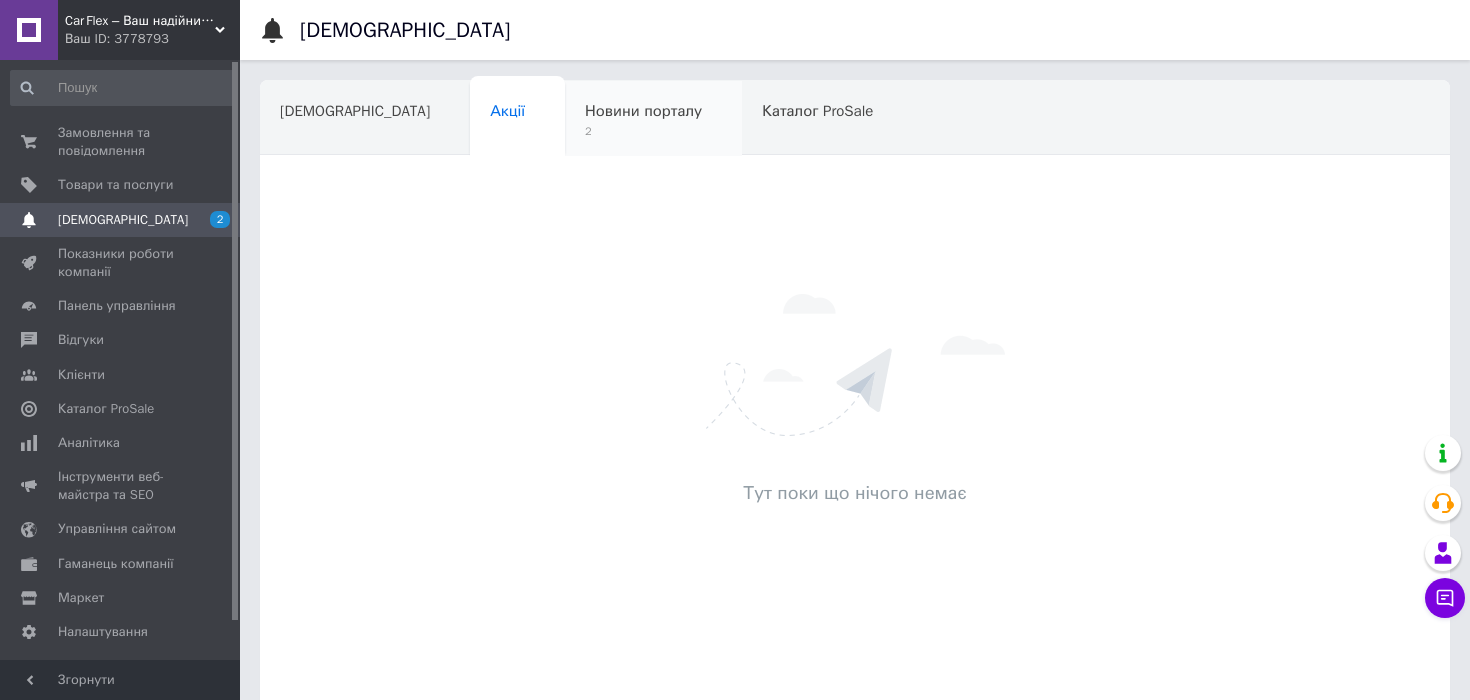 click on "Новини порталу 2" at bounding box center [653, 119] 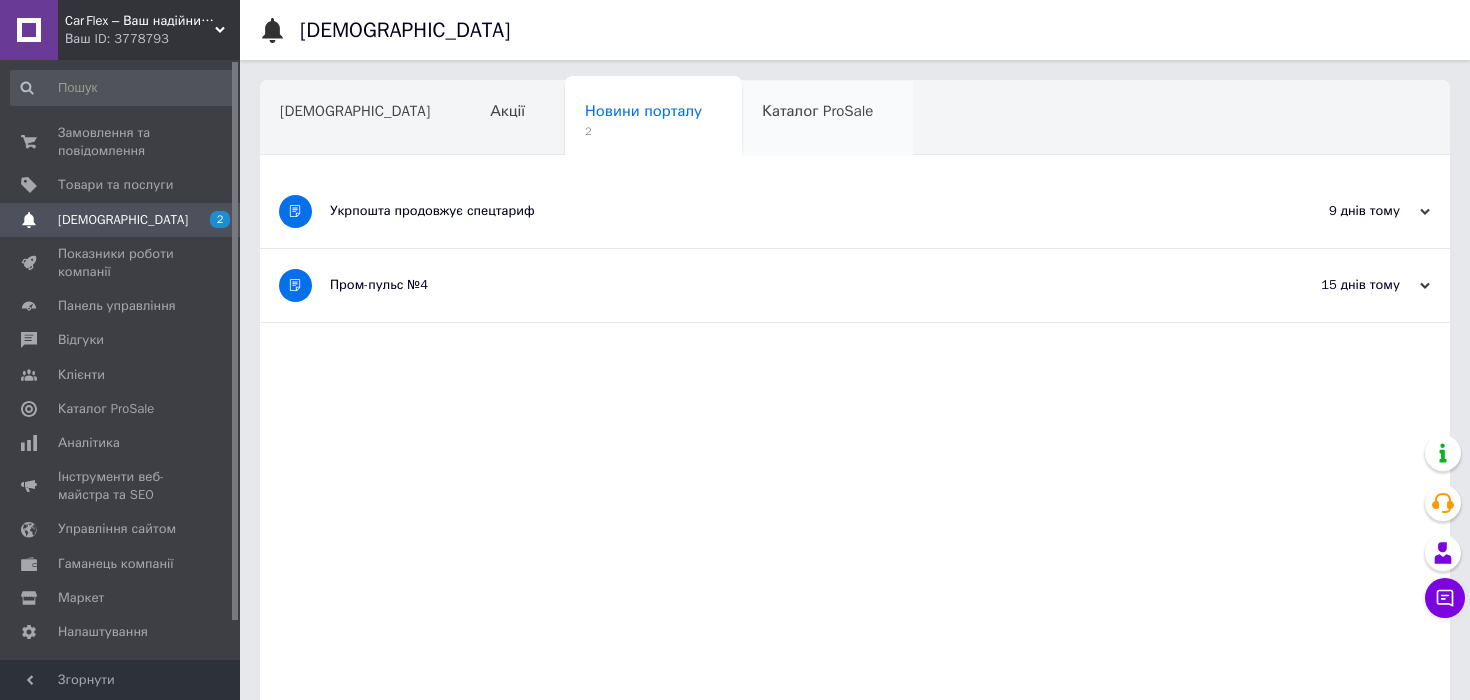 click on "Каталог ProSale" at bounding box center (817, 111) 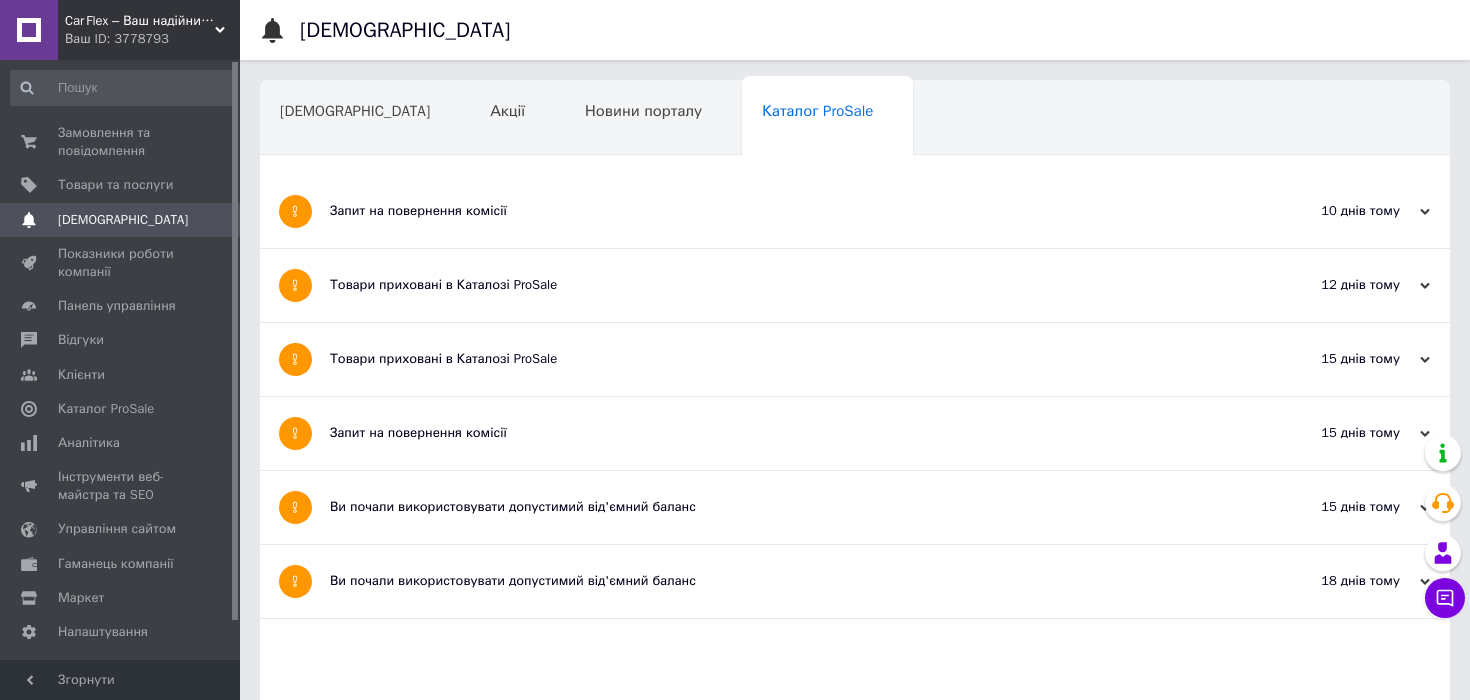 click on "Навчання та заходи" at bounding box center [351, 187] 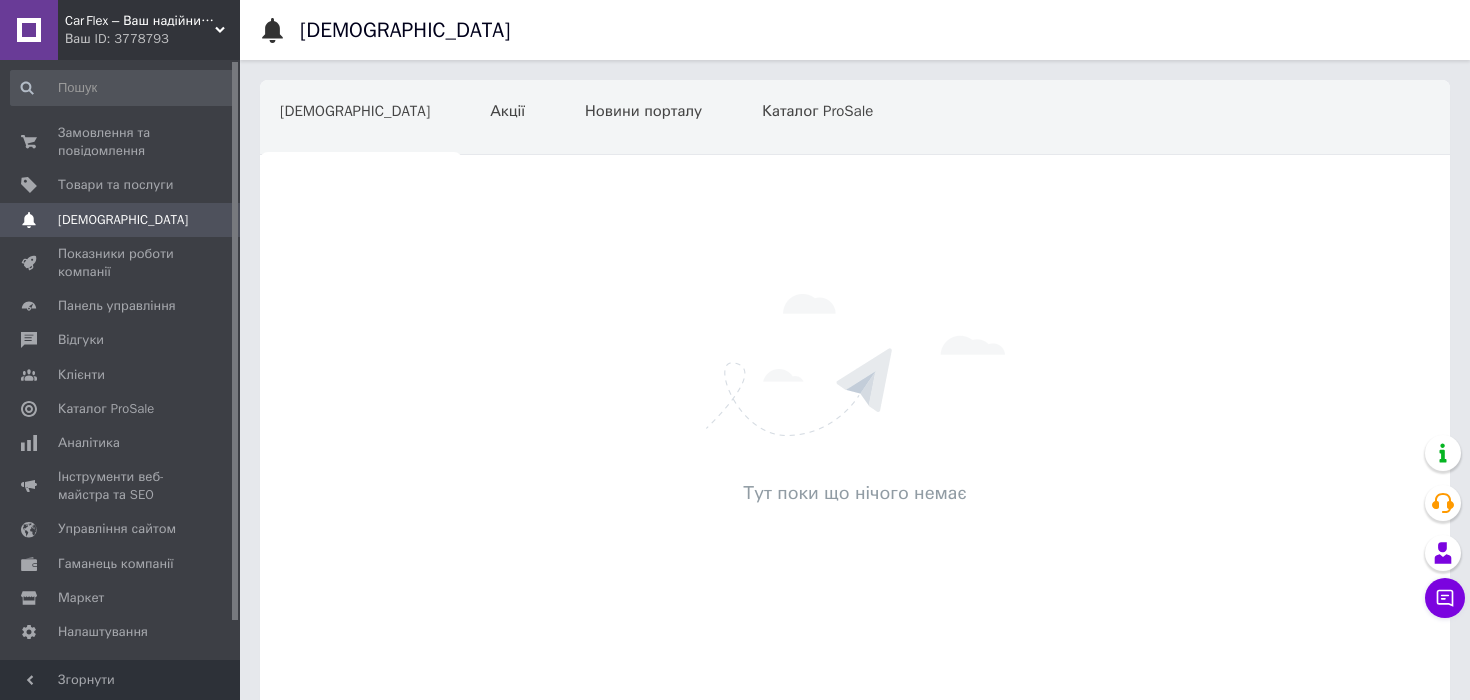 click on "Car Flex – Ваш надійний автопартнер" at bounding box center (140, 21) 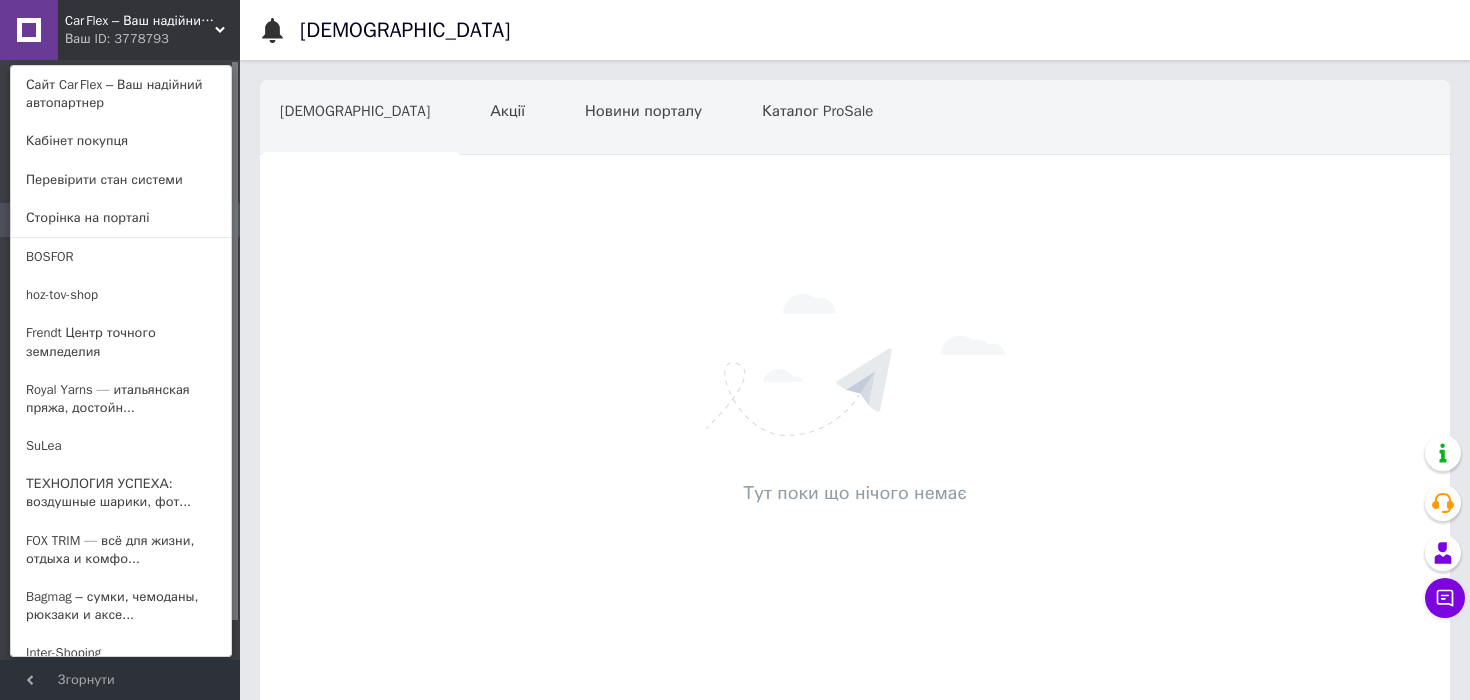 scroll, scrollTop: 500, scrollLeft: 0, axis: vertical 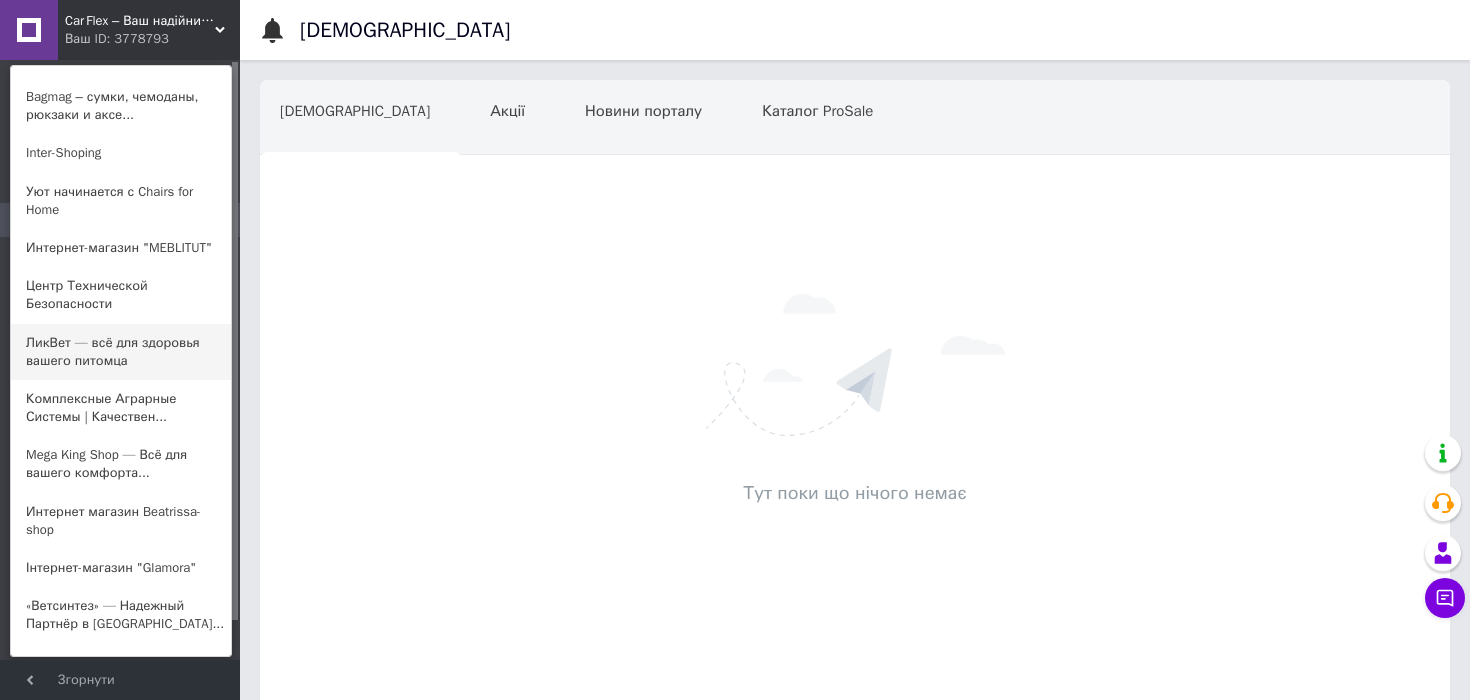 click on "ЛикВет — всё для здоровья вашего питомца" at bounding box center (121, 352) 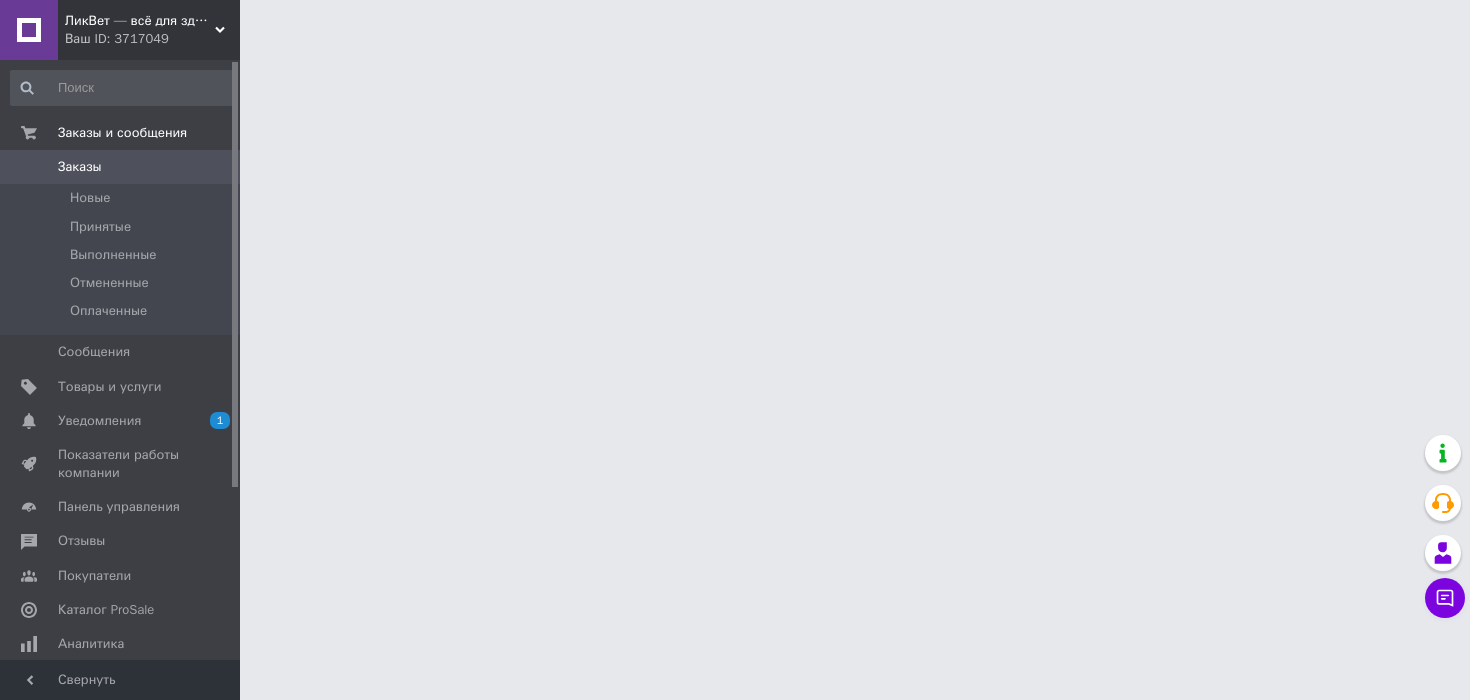 scroll, scrollTop: 0, scrollLeft: 0, axis: both 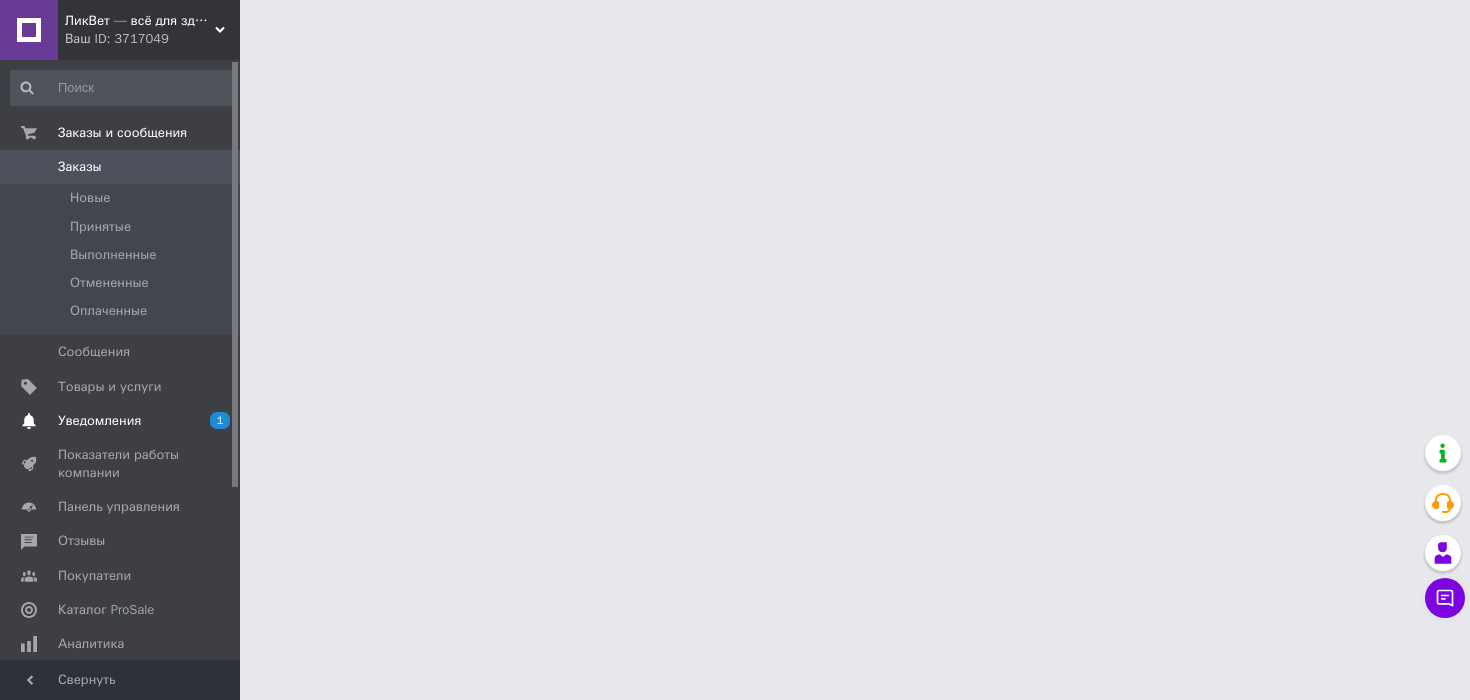 click on "Уведомления 1 0" at bounding box center [123, 421] 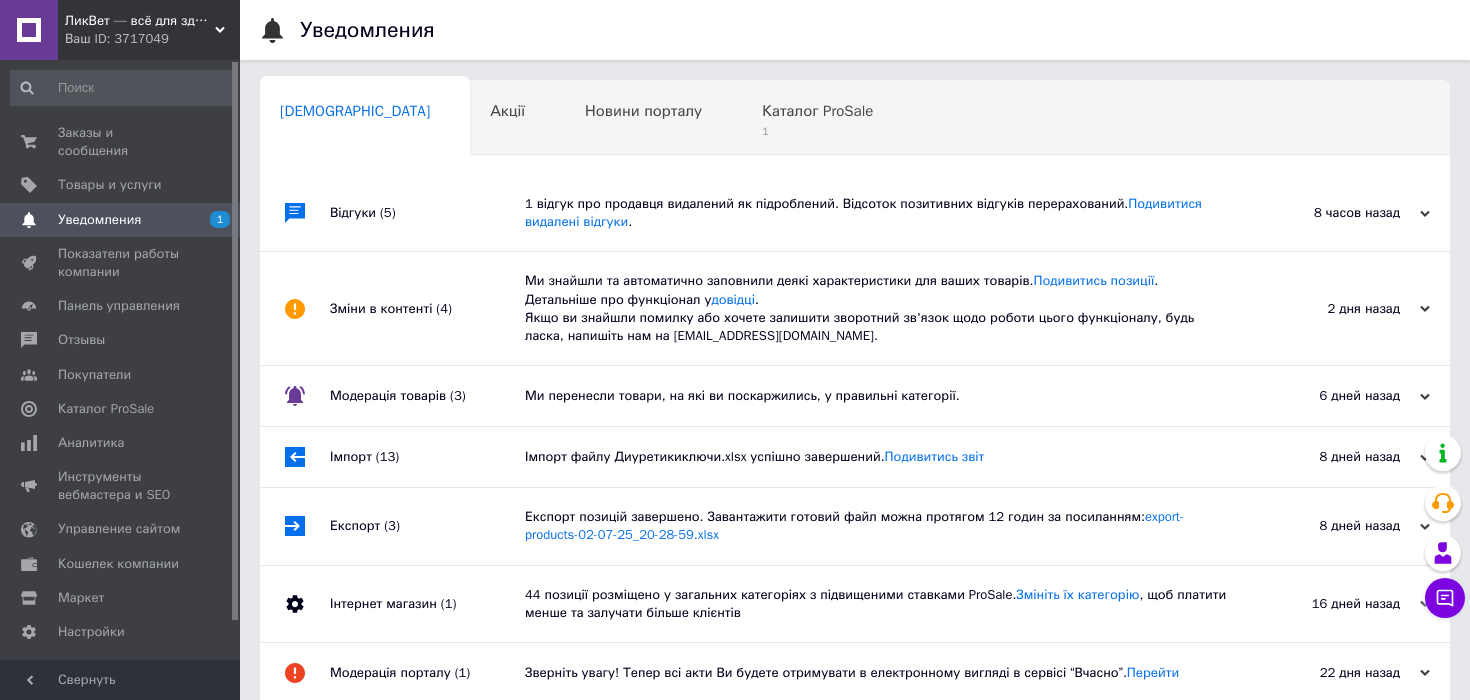 click on "1 відгук про продавця видалений як підроблений. Відсоток позитивних відгуків перерахований.  Подивитися видалені відгуки ." at bounding box center [877, 213] 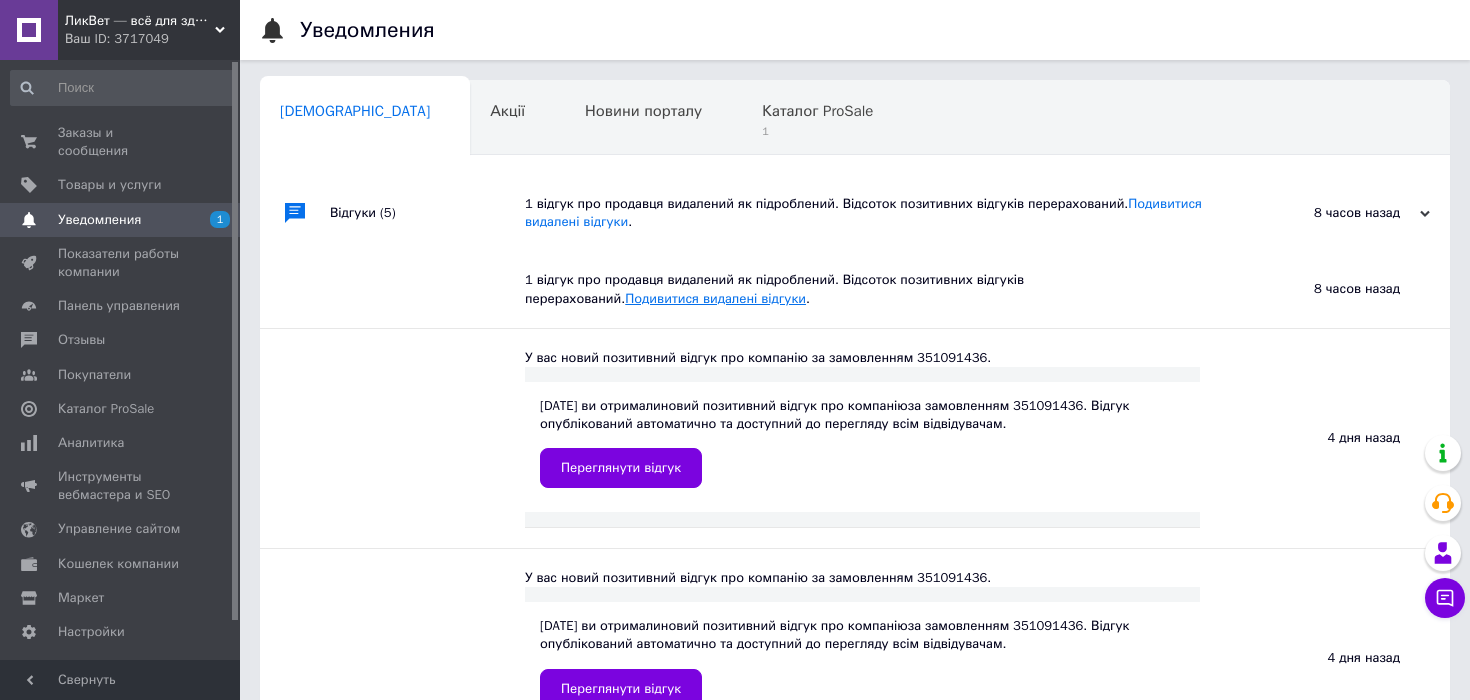 click on "Подивитися видалені відгуки" at bounding box center (715, 298) 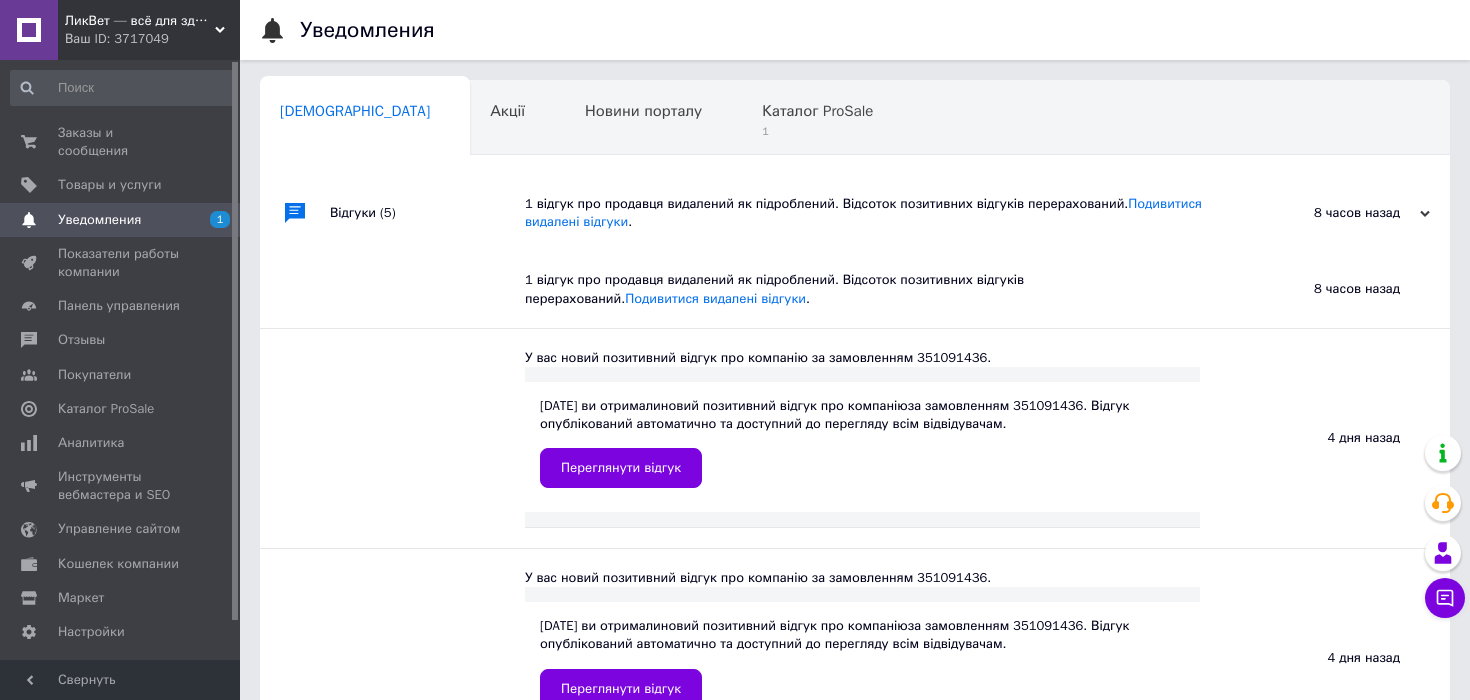 click on "ЛикВет — всё для здоровья вашего питомца" at bounding box center (140, 21) 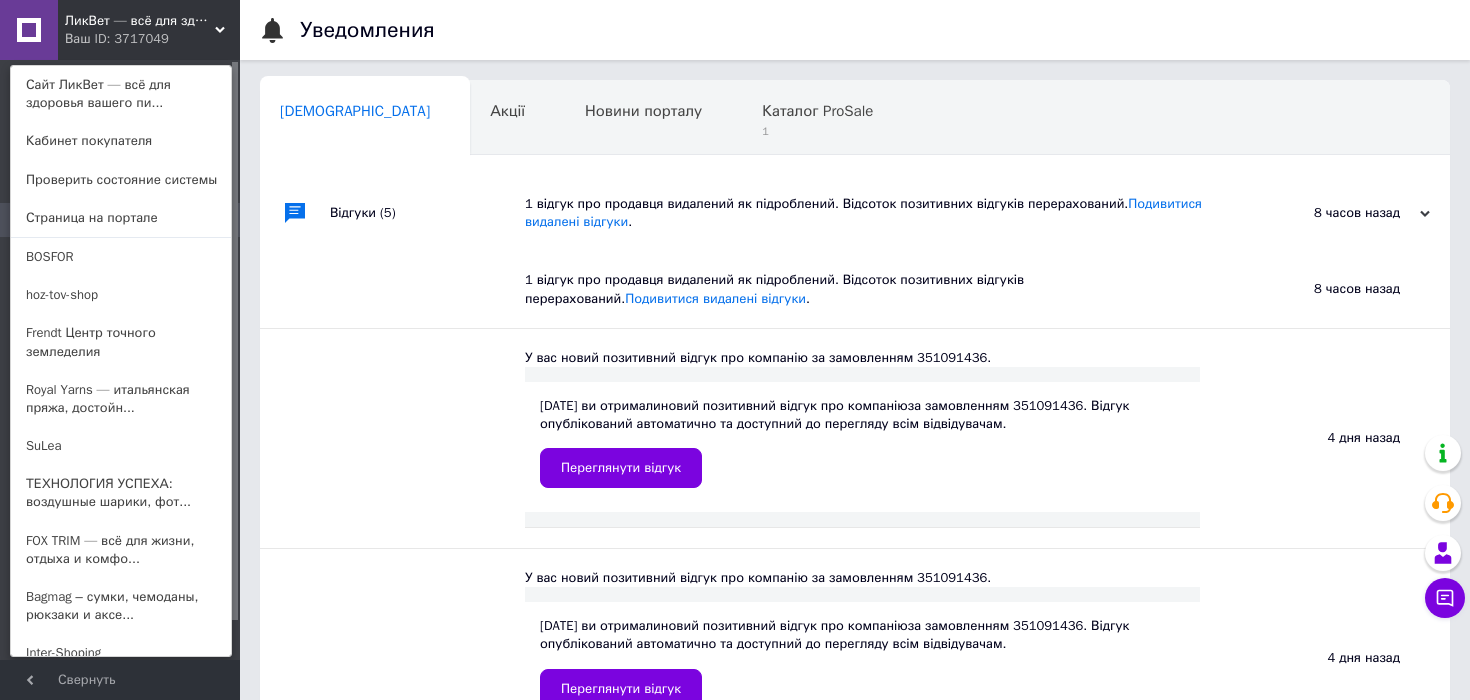 scroll, scrollTop: 4347, scrollLeft: 0, axis: vertical 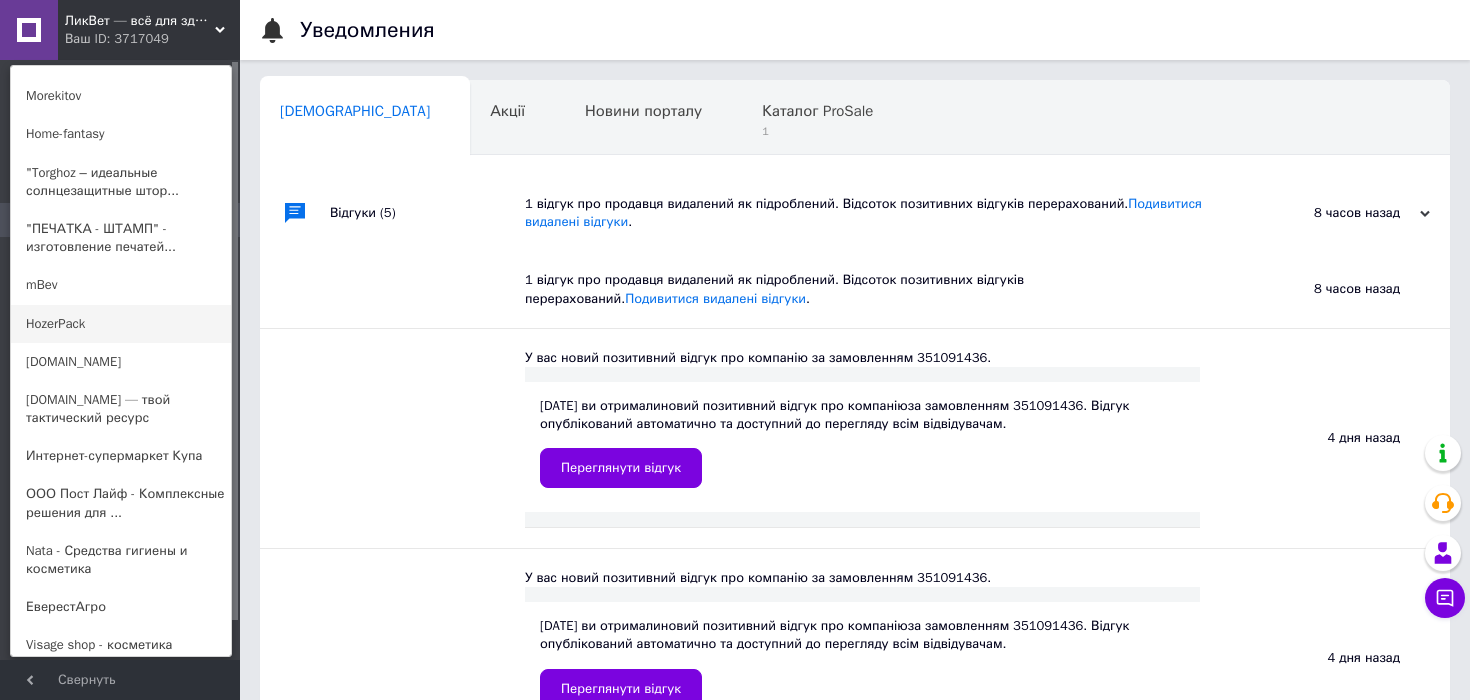 click on "HozerPack" at bounding box center [121, 324] 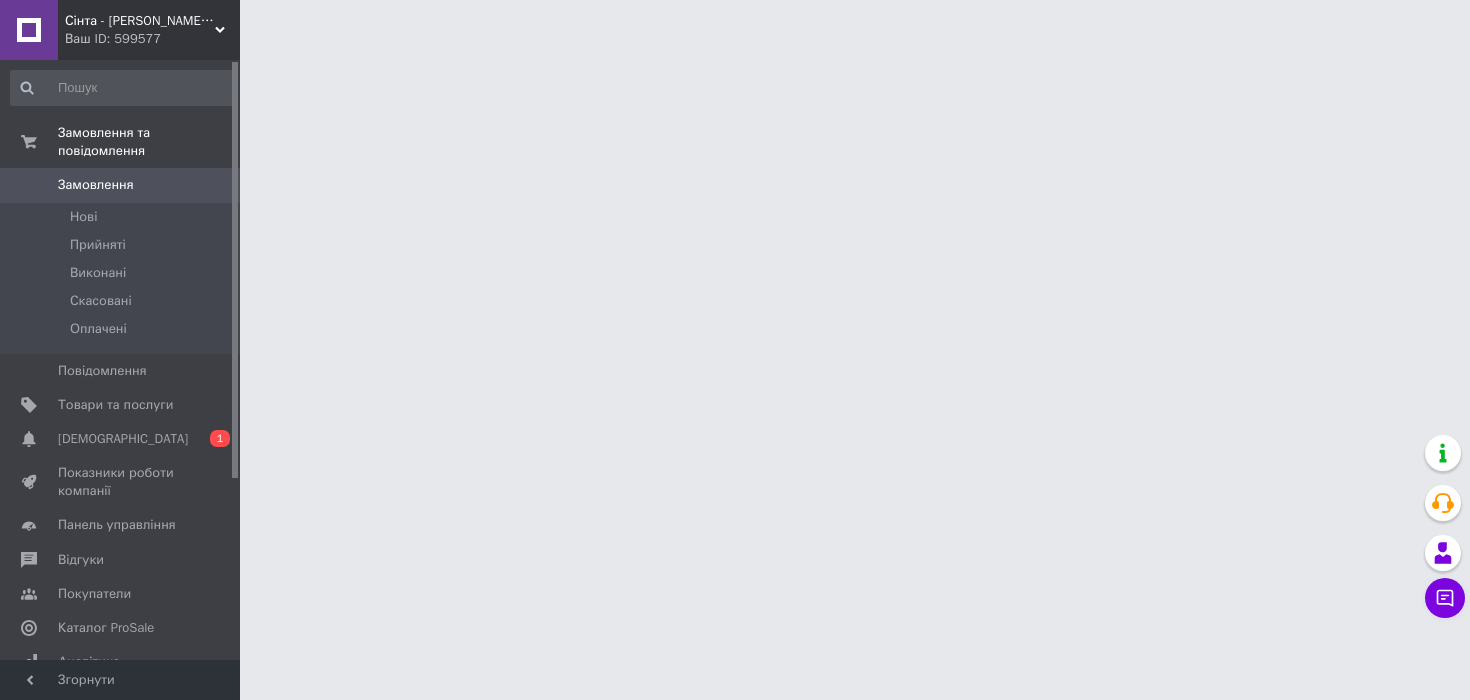 scroll, scrollTop: 0, scrollLeft: 0, axis: both 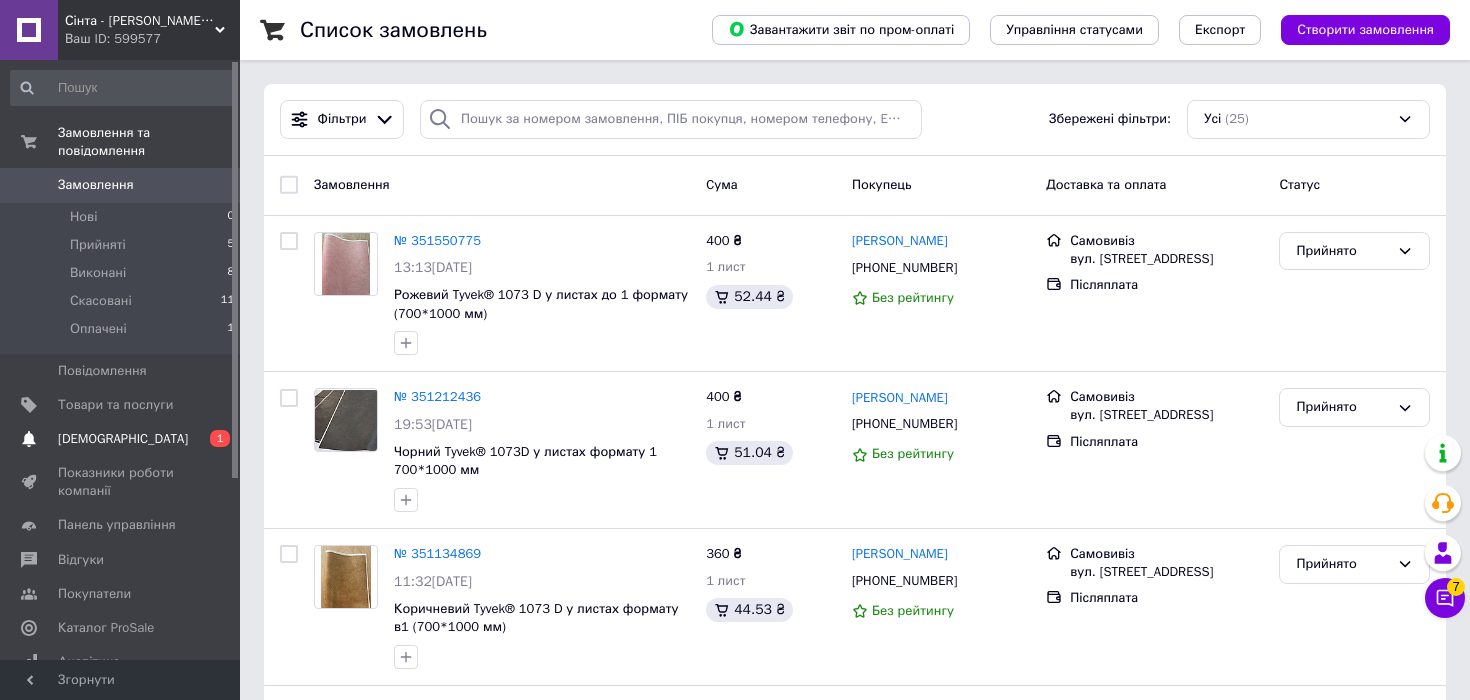 click on "[DEMOGRAPHIC_DATA]" at bounding box center [121, 439] 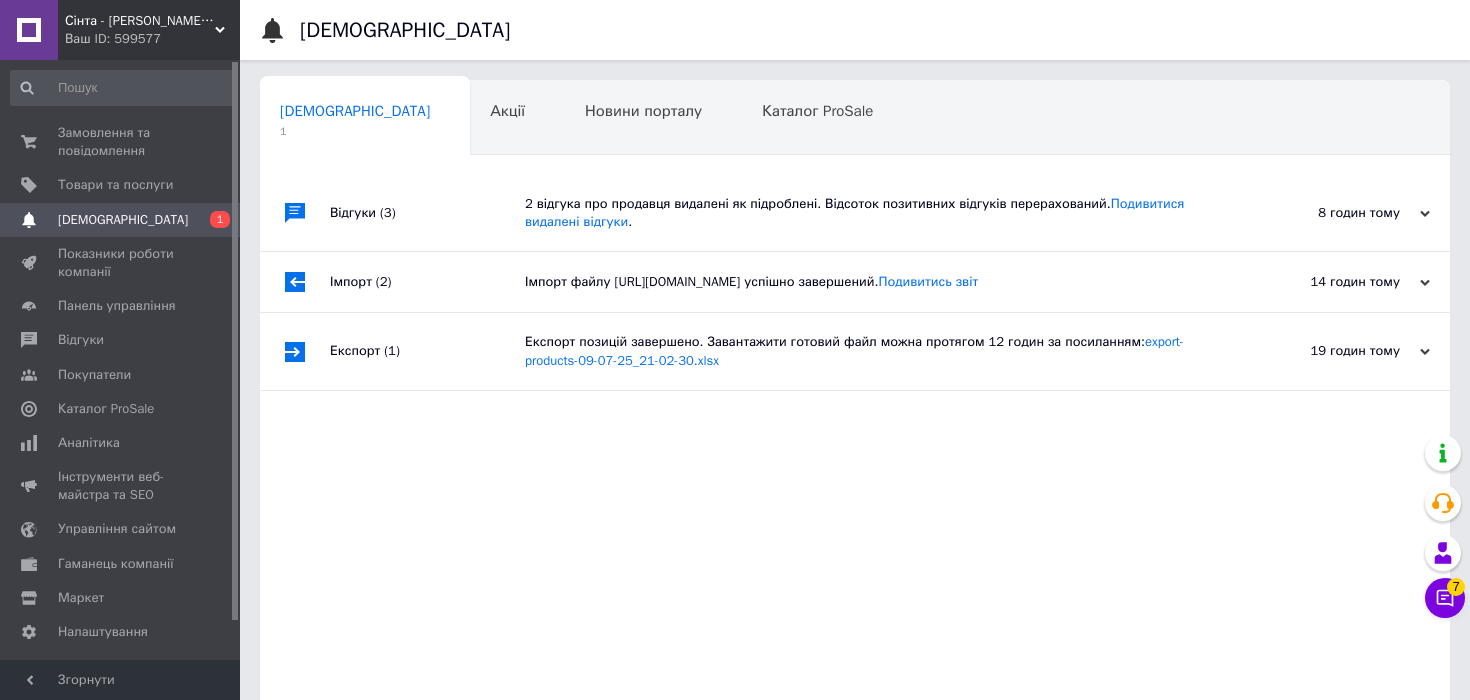 click on "8 годин тому 10.07.2025" at bounding box center (1340, 213) 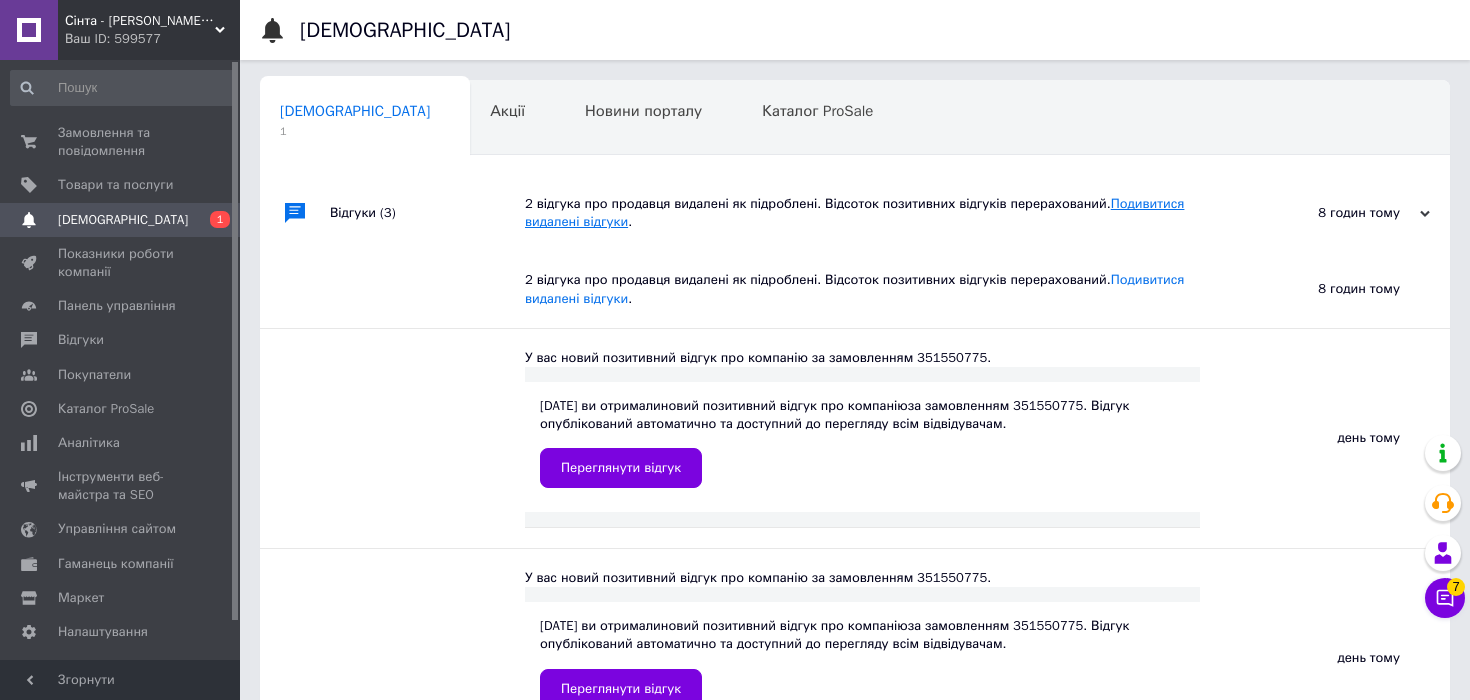 click on "Подивитися видалені відгуки" at bounding box center [854, 212] 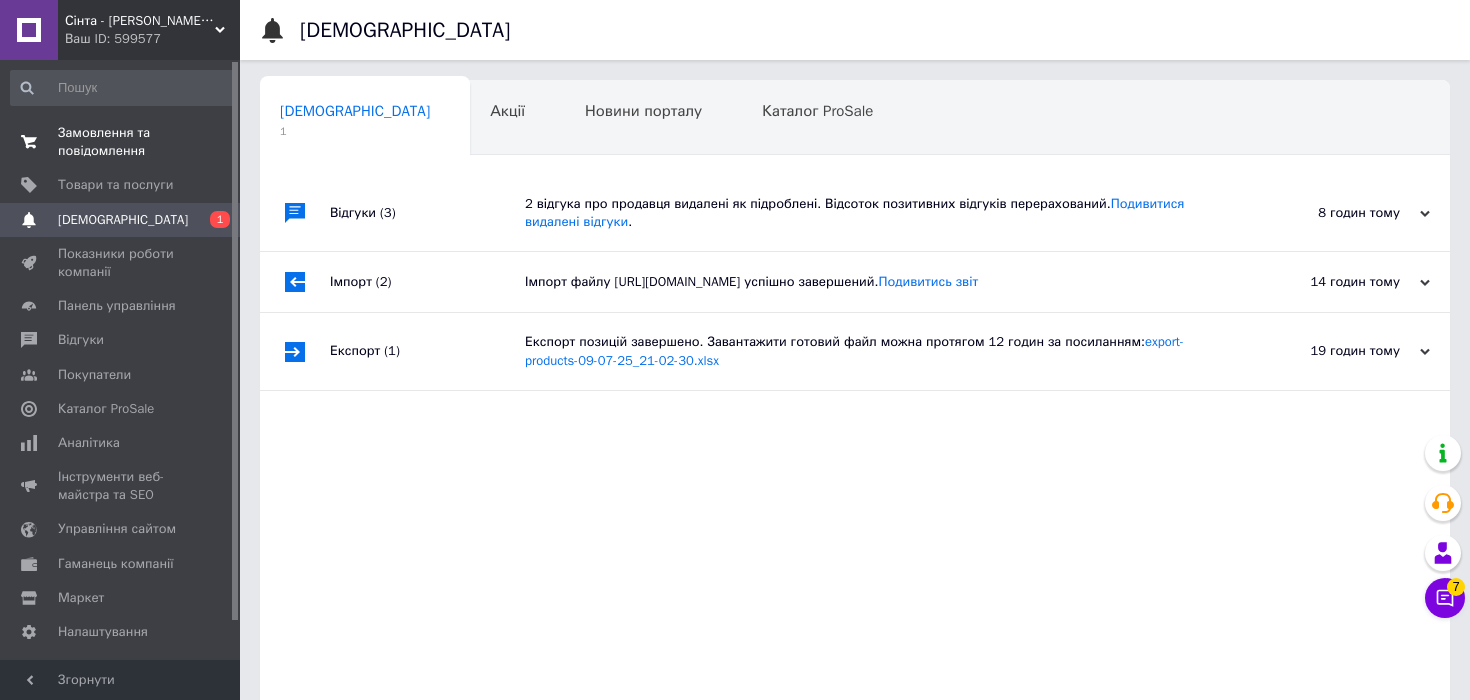 click on "Замовлення та повідомлення 0 0" at bounding box center (123, 142) 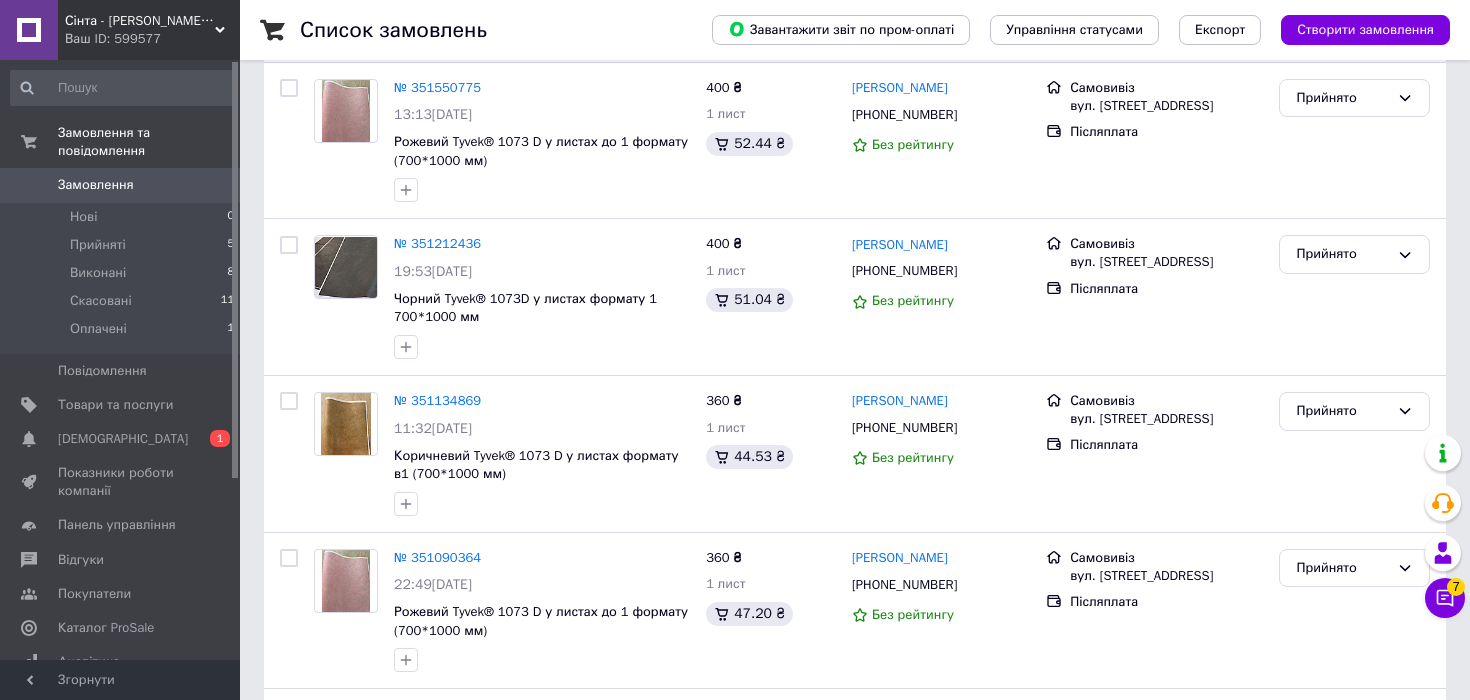 scroll, scrollTop: 155, scrollLeft: 0, axis: vertical 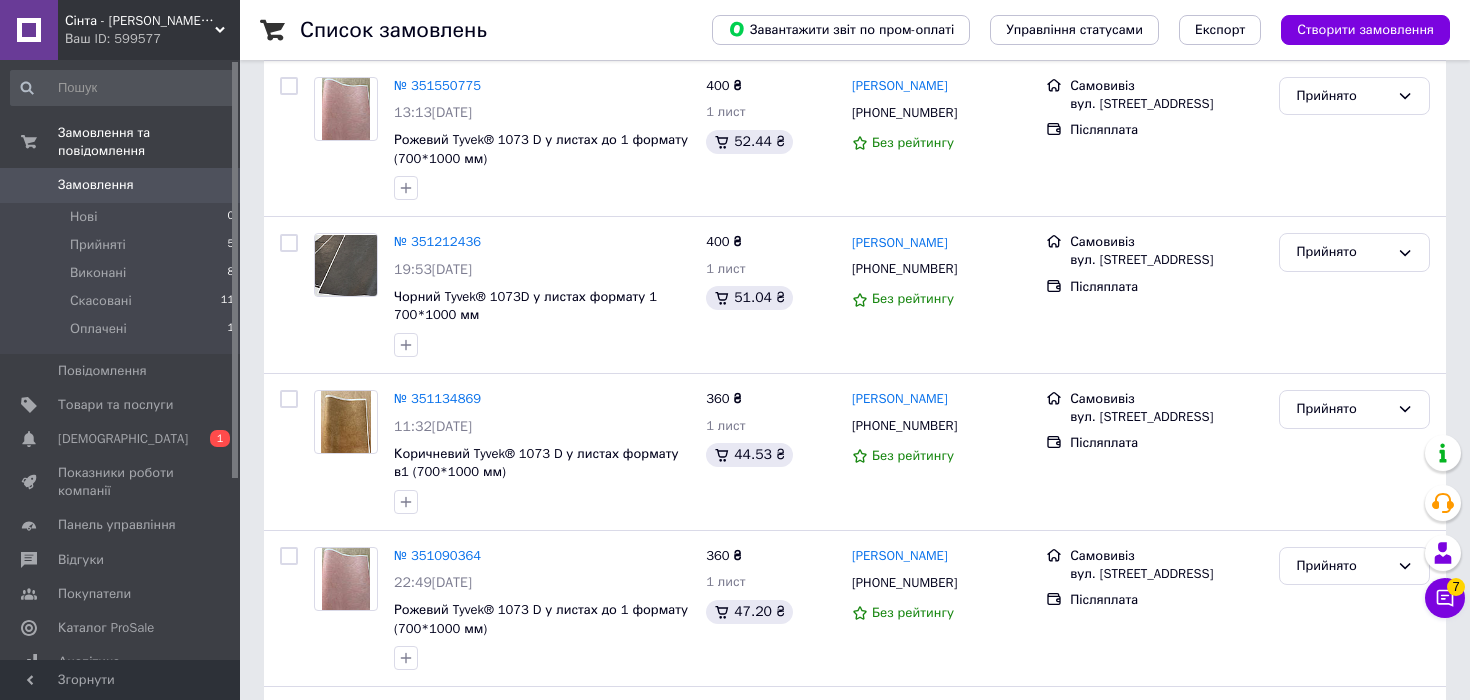 click on "Сінта - Фабрика Браслетів і Ланьярдів" at bounding box center [140, 21] 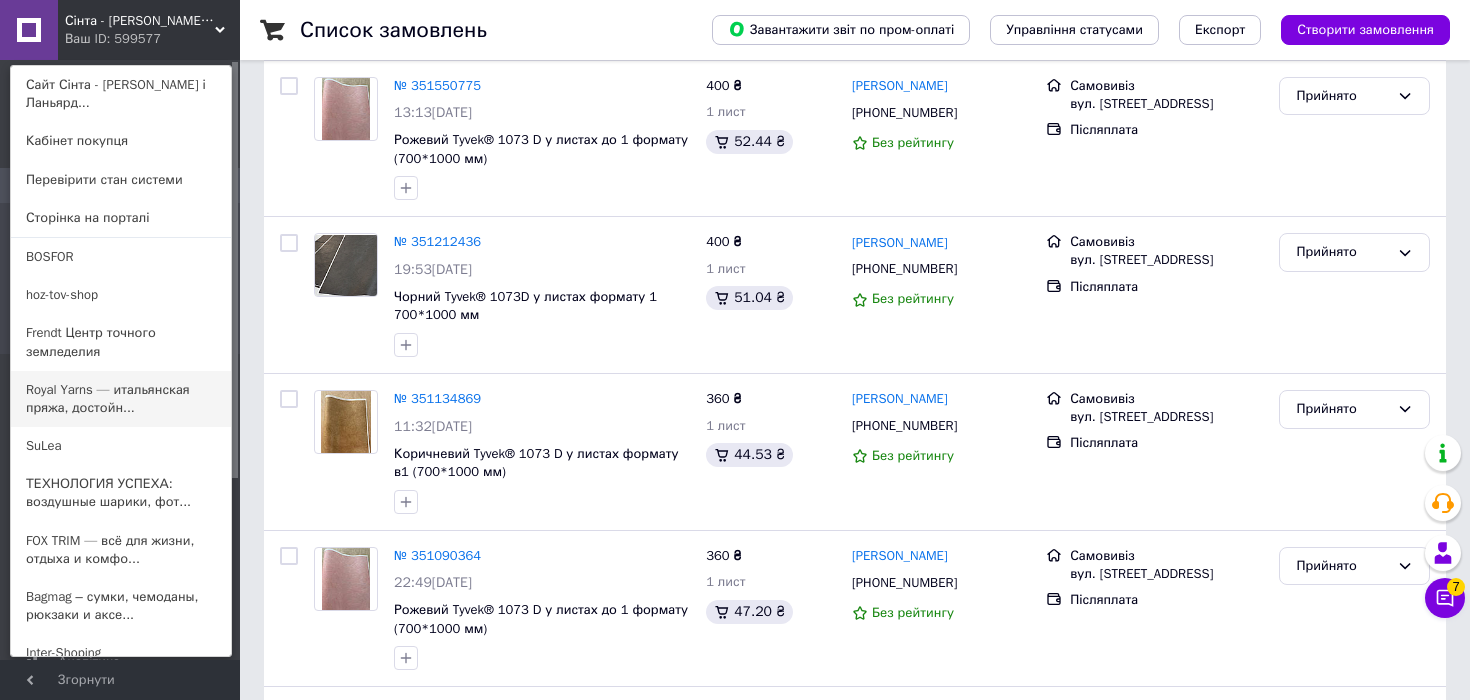 scroll, scrollTop: 331, scrollLeft: 0, axis: vertical 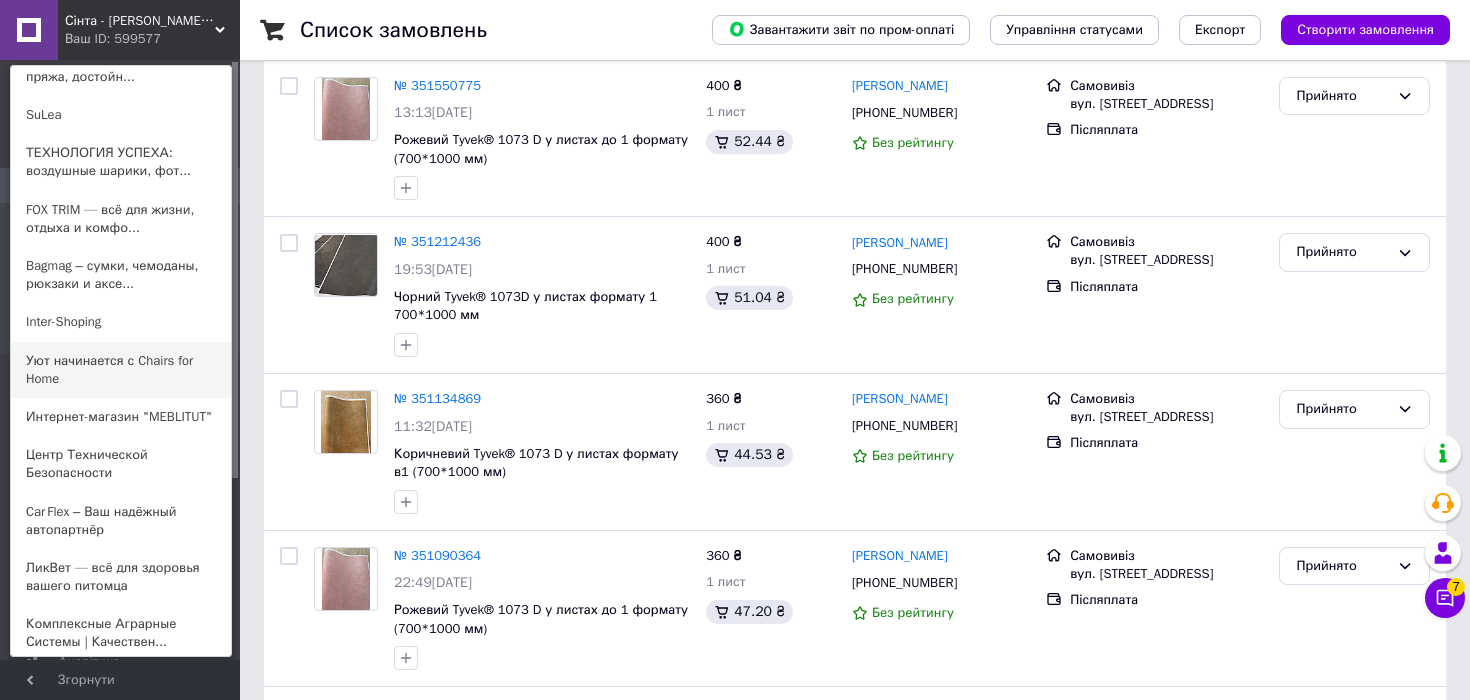 click on "Уют начинается с Chairs for Home" at bounding box center (121, 370) 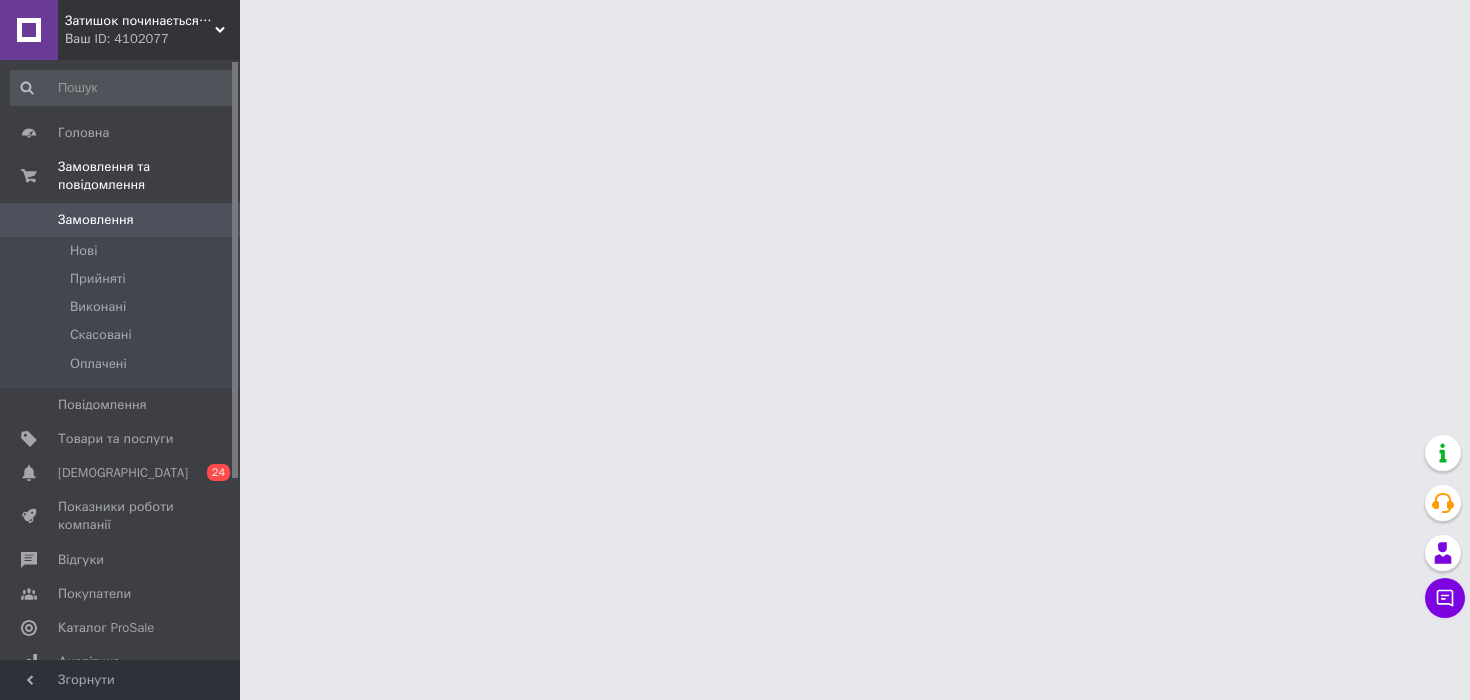 scroll, scrollTop: 0, scrollLeft: 0, axis: both 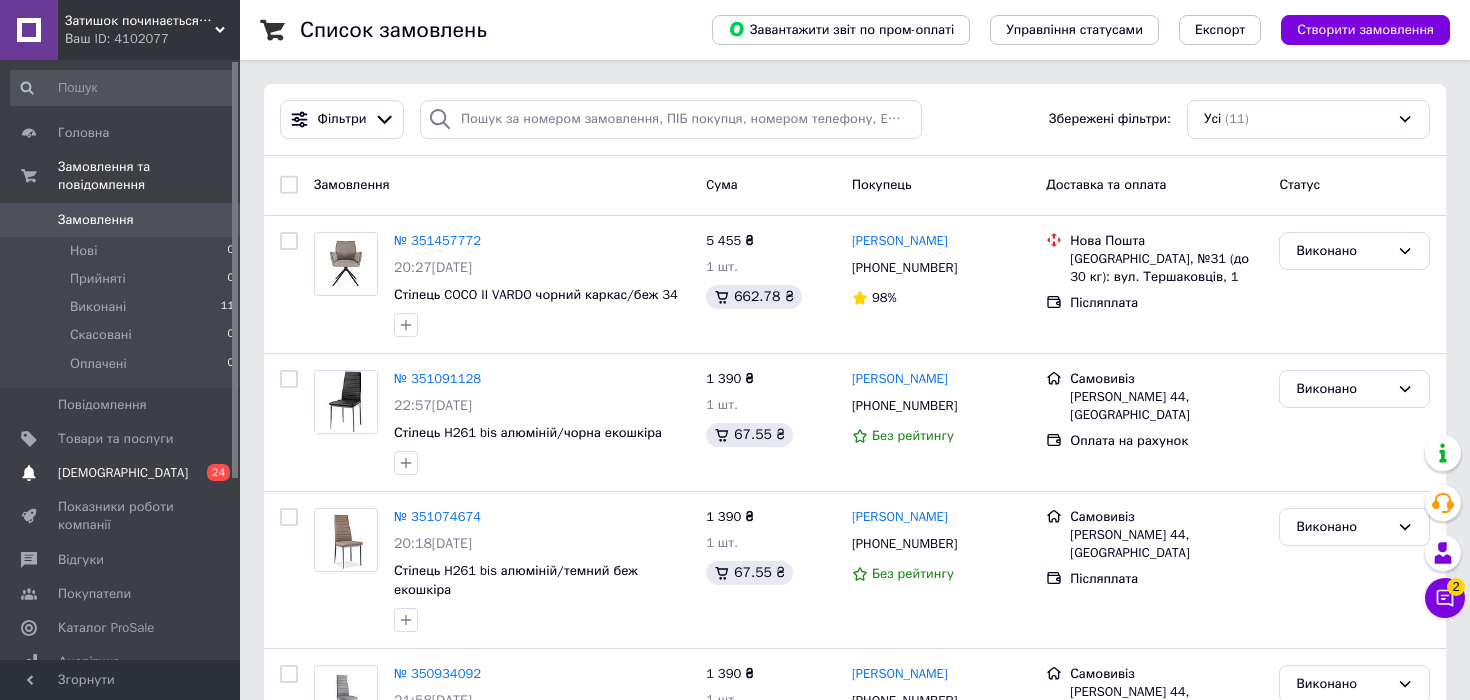 click on "[DEMOGRAPHIC_DATA]" at bounding box center [121, 473] 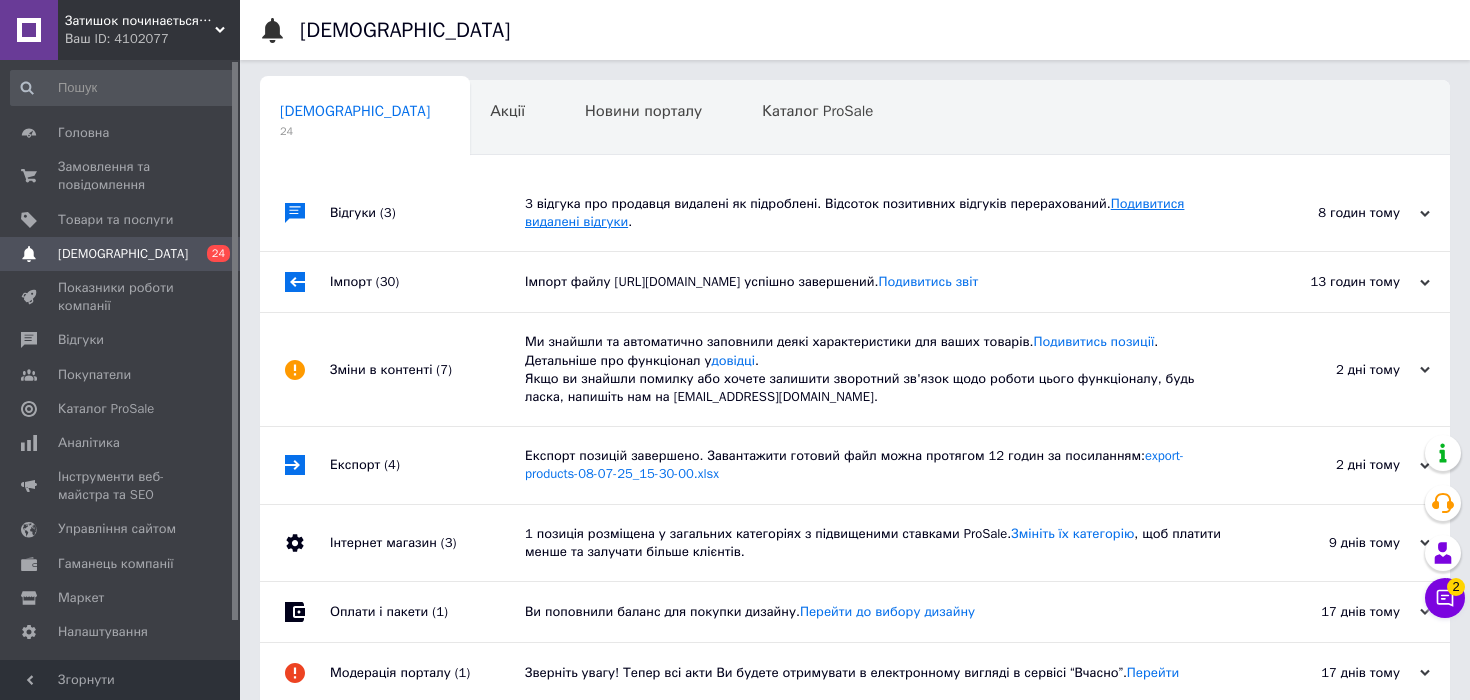 click on "Подивитися видалені відгуки" at bounding box center [854, 212] 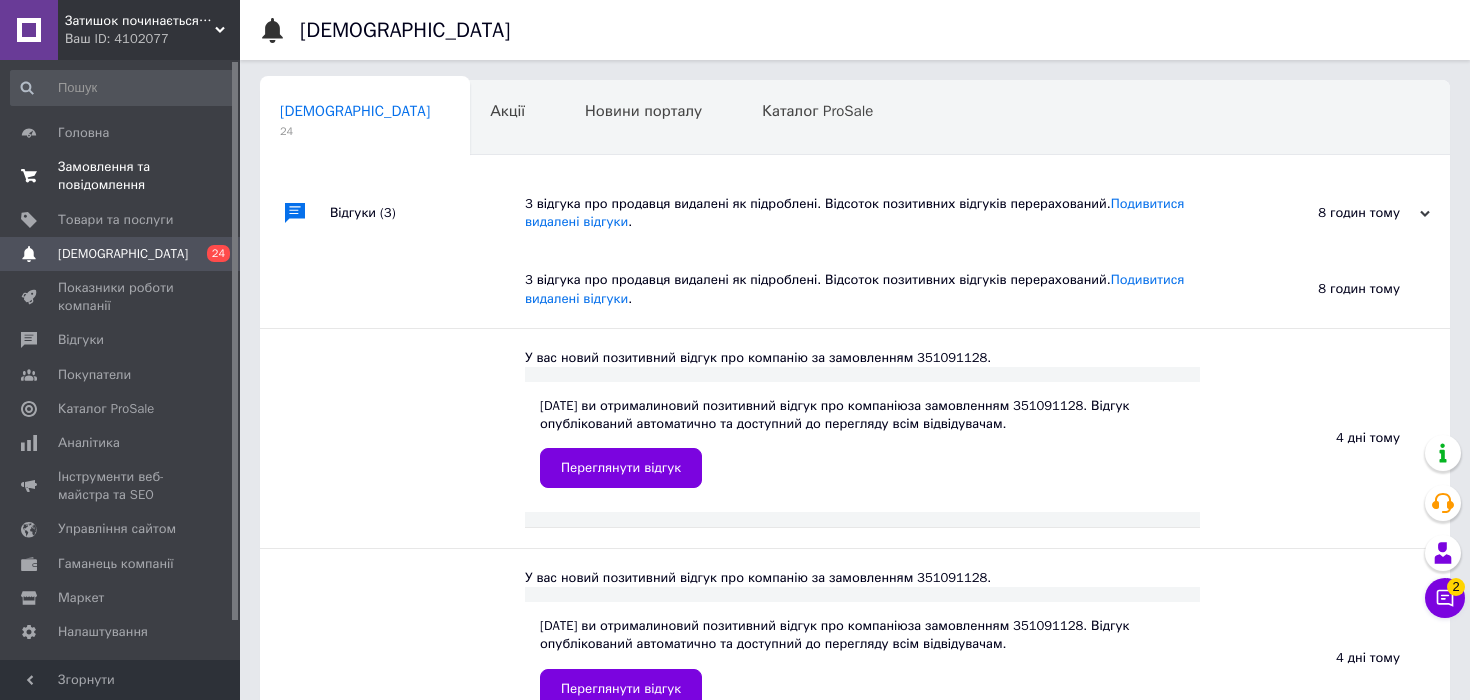 click on "Замовлення та повідомлення" at bounding box center (121, 176) 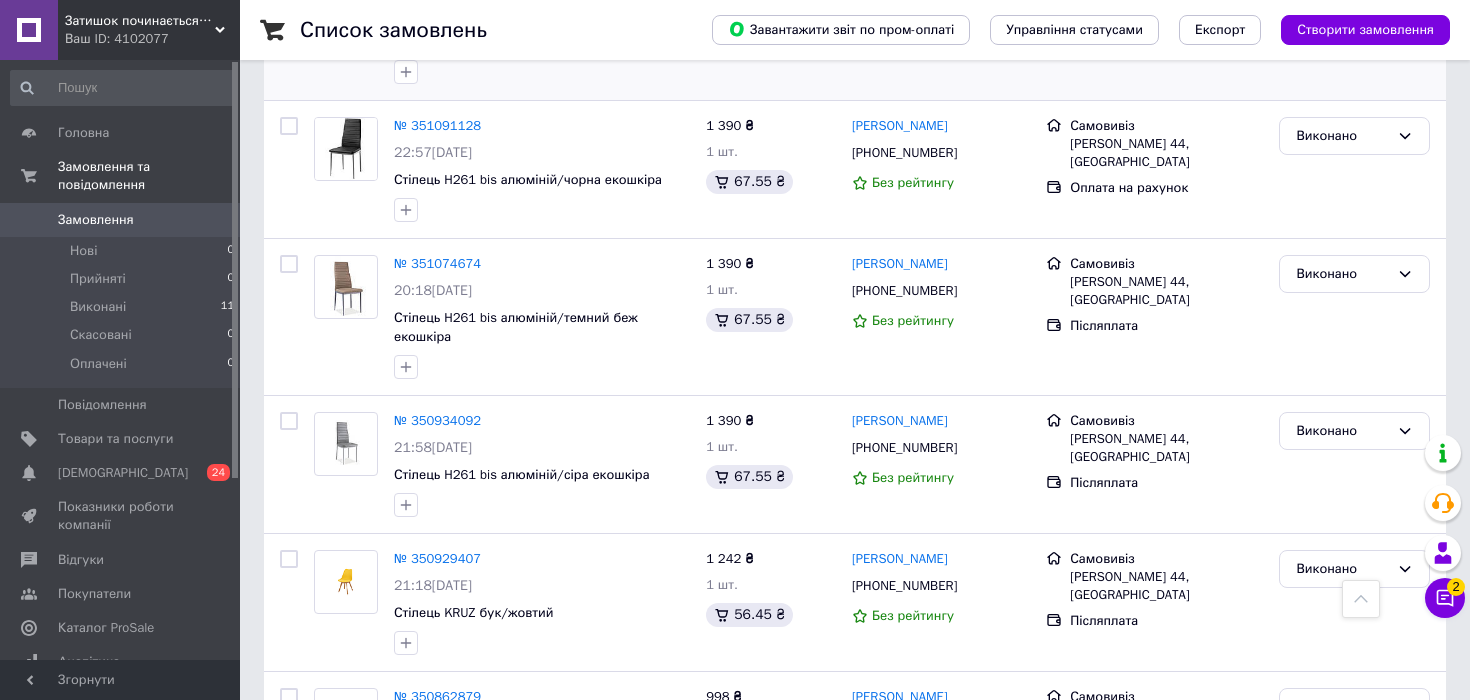 scroll, scrollTop: 251, scrollLeft: 0, axis: vertical 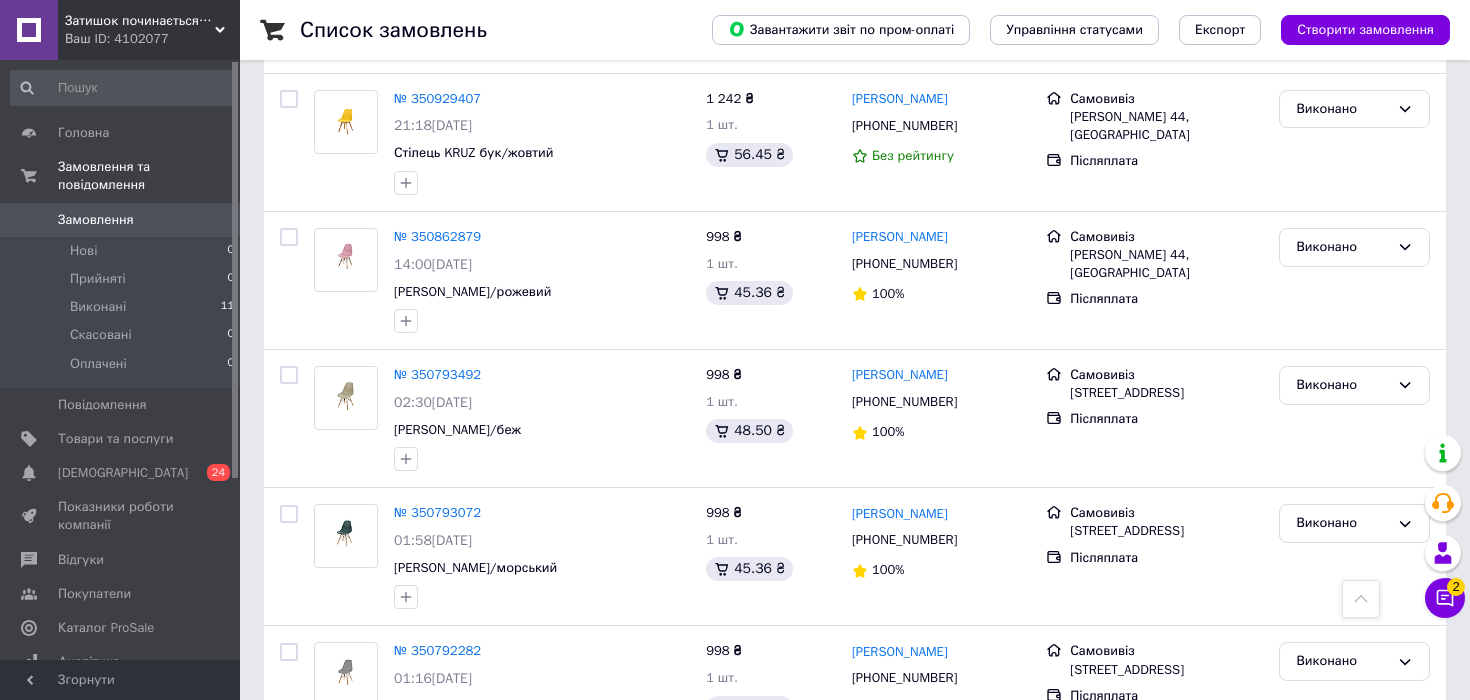 click on "Затишок починається з Chairs for Home Ваш ID: 4102077" at bounding box center [149, 30] 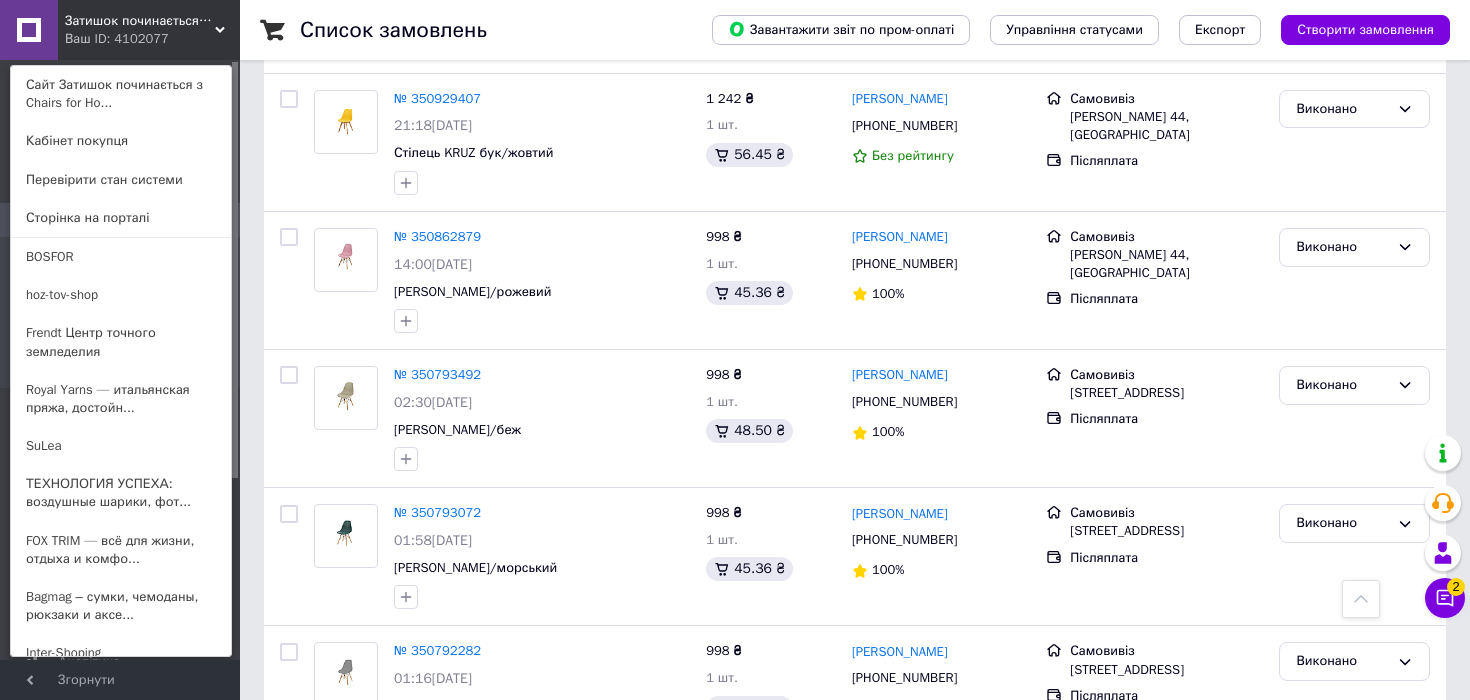 scroll, scrollTop: 349, scrollLeft: 0, axis: vertical 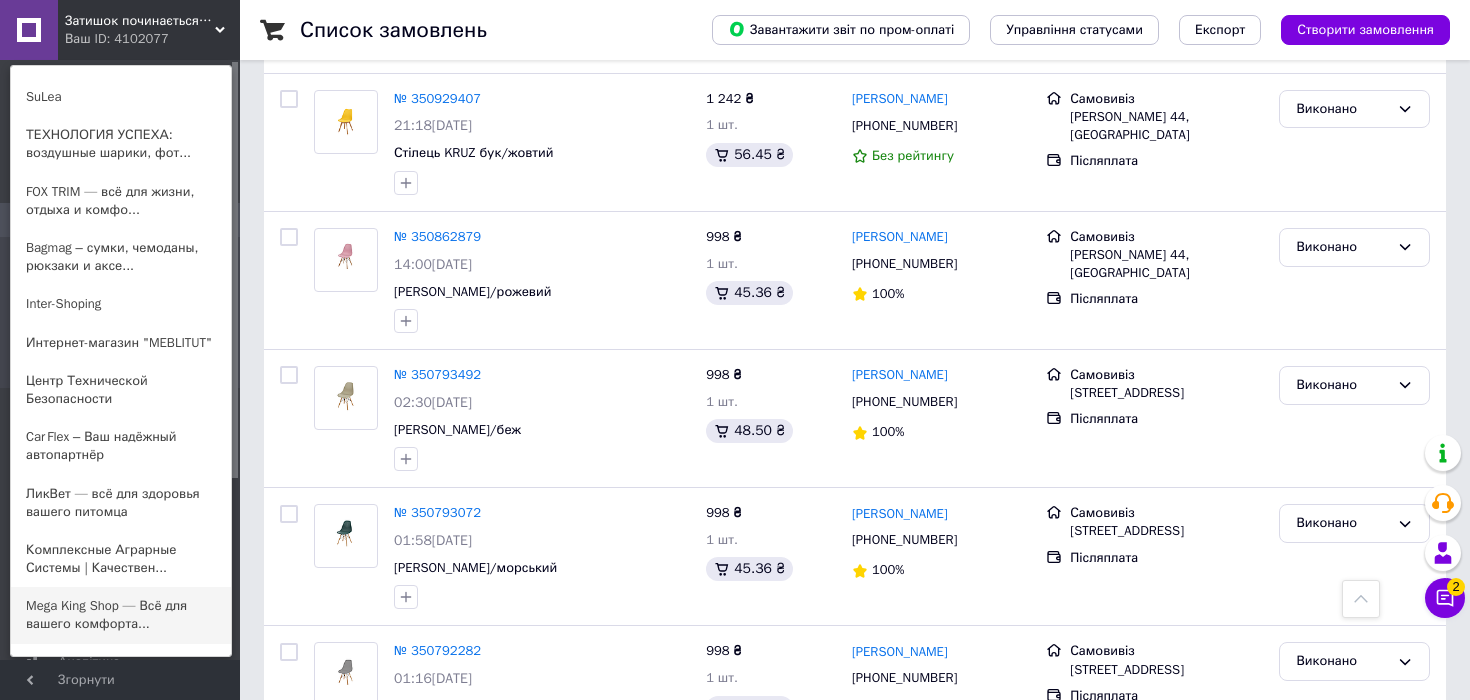 click on "Mega King Shop — Всё для вашего комфорта..." at bounding box center (121, 615) 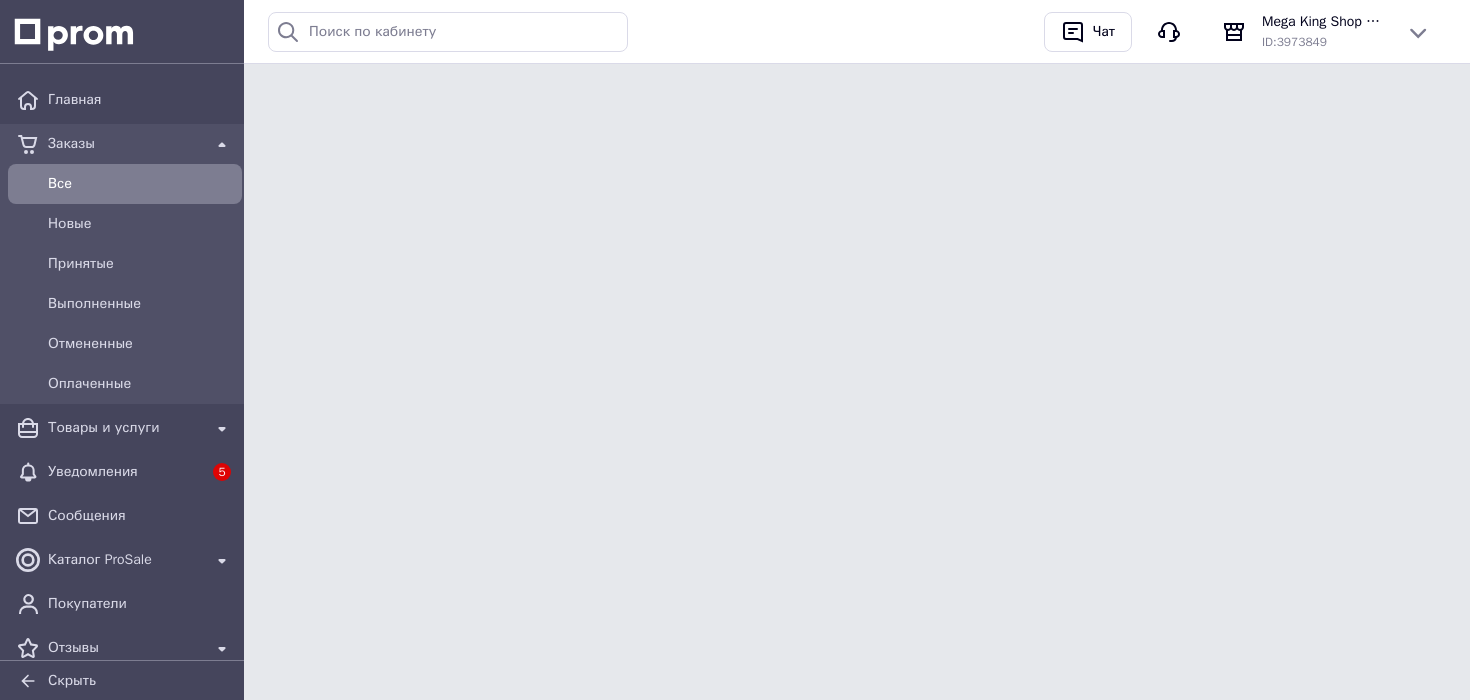 scroll, scrollTop: 0, scrollLeft: 0, axis: both 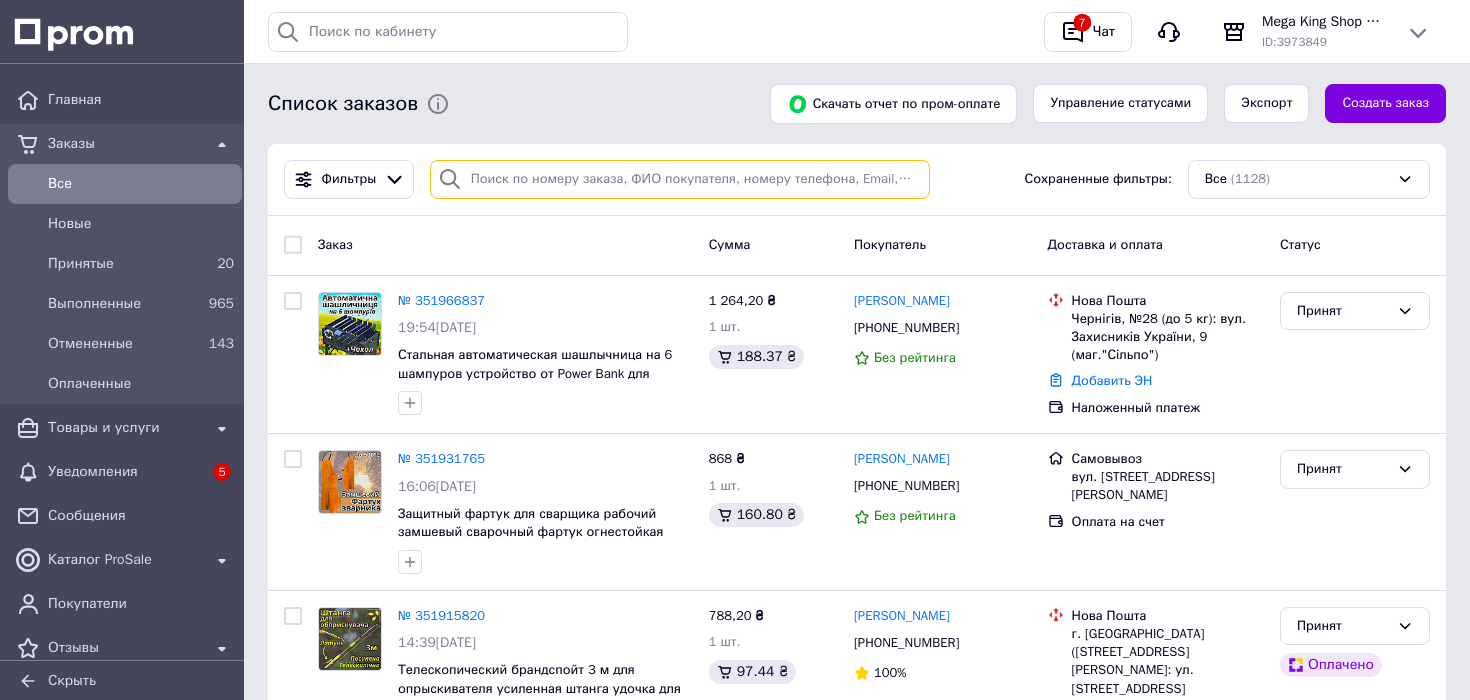 click at bounding box center [680, 179] 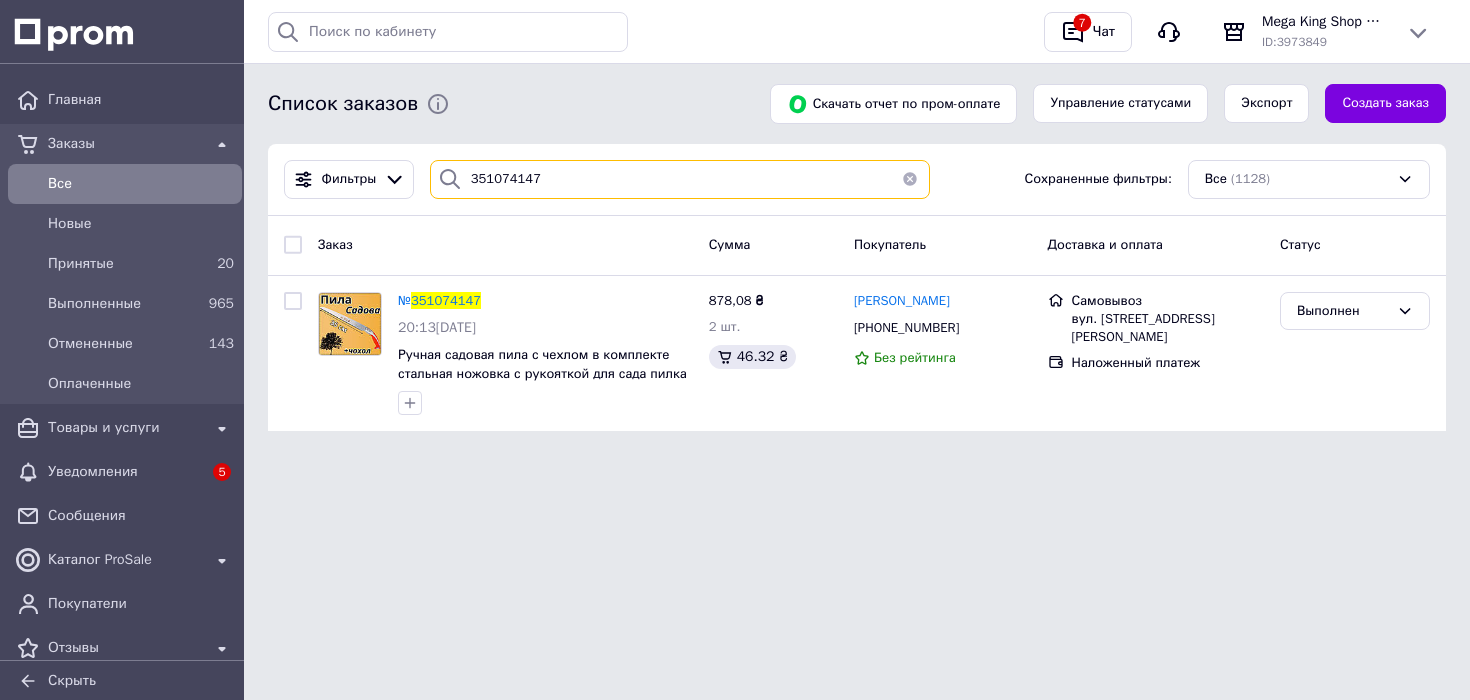type on "351074147" 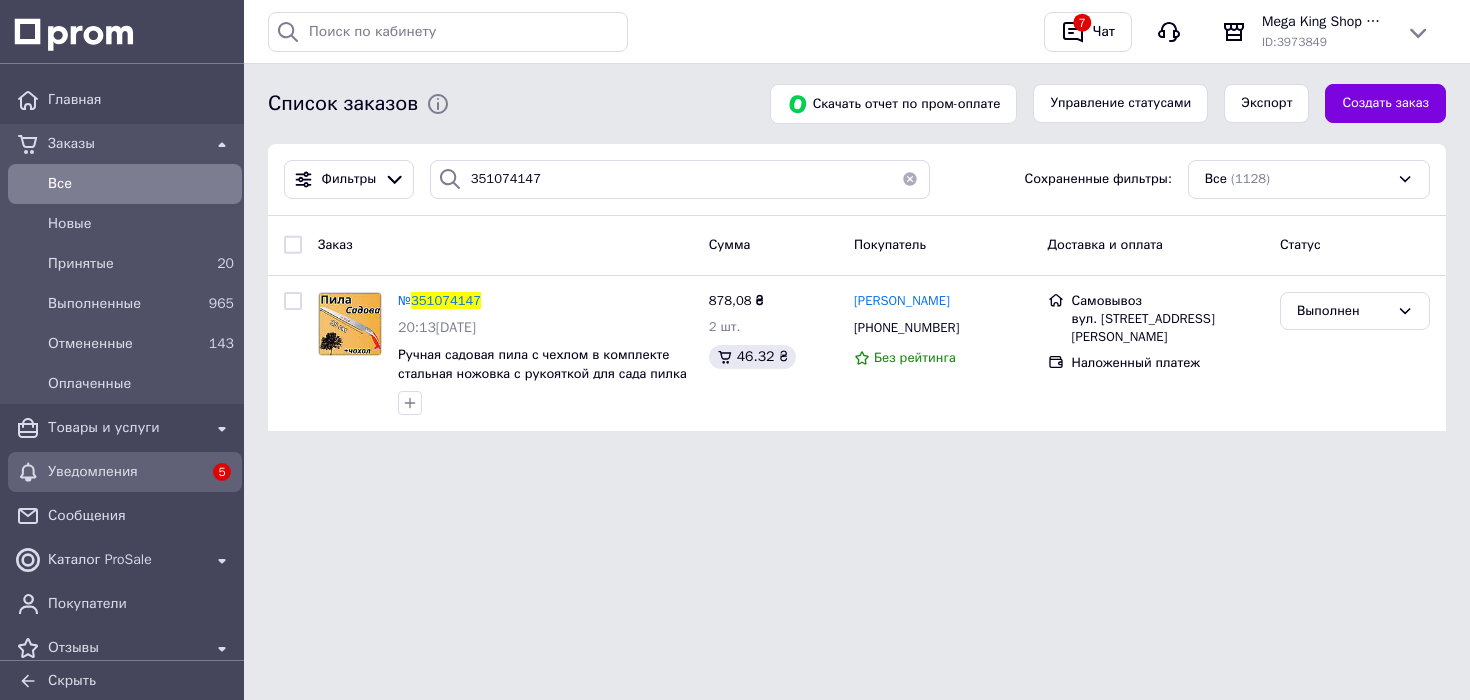 click on "Уведомления" at bounding box center (125, 472) 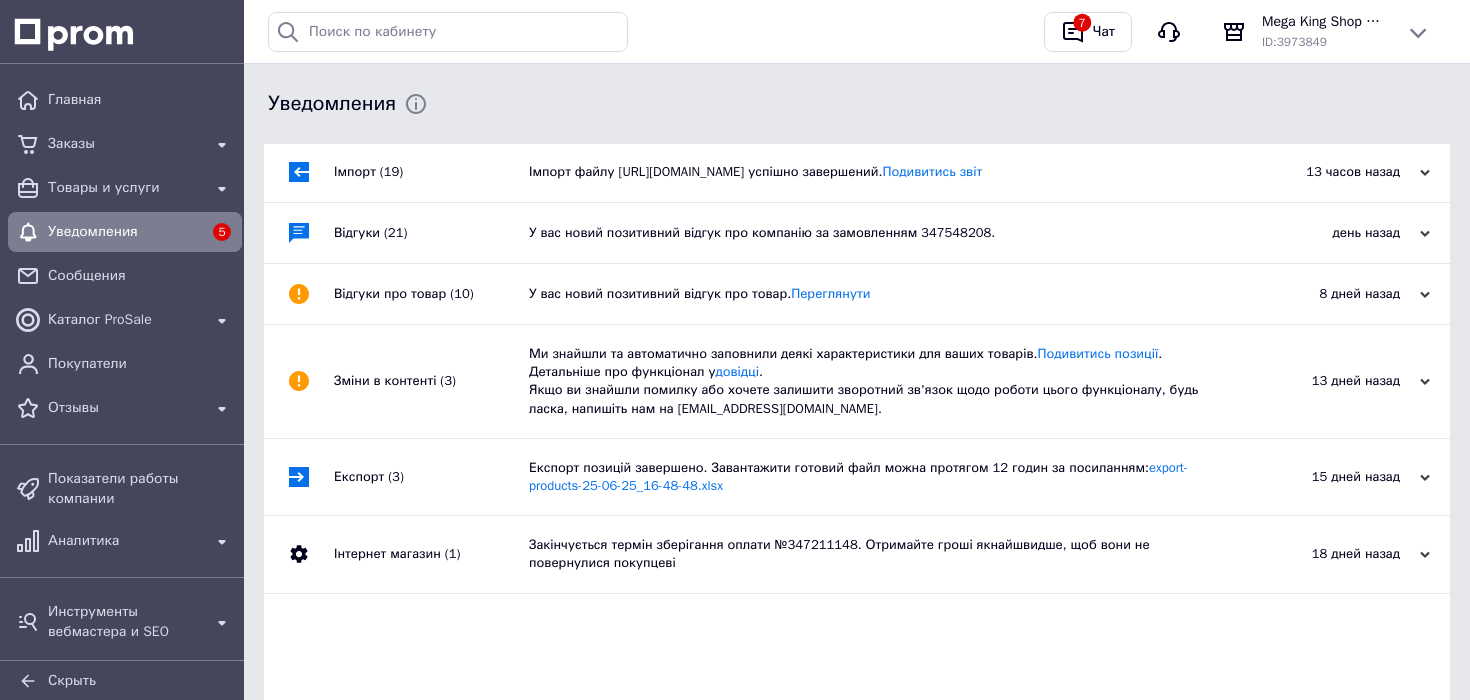scroll, scrollTop: 72, scrollLeft: 0, axis: vertical 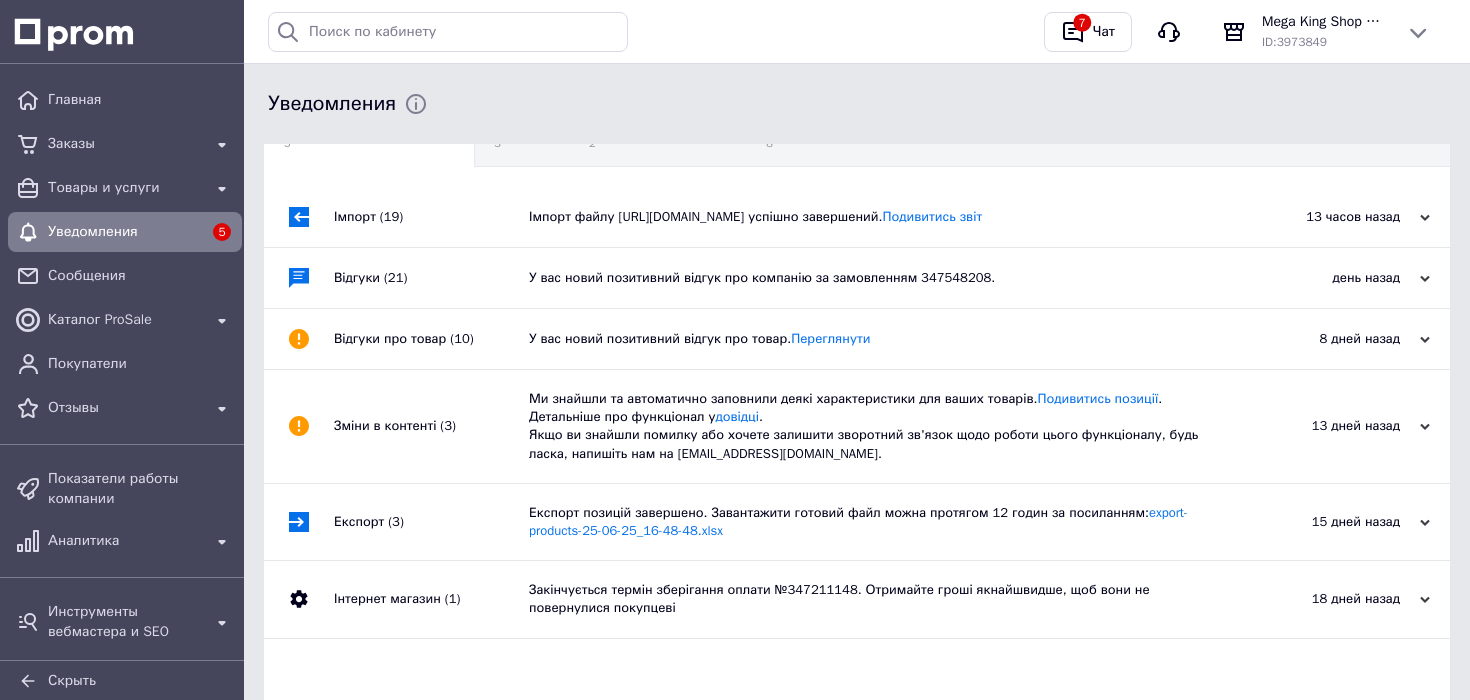 click on "У вас новий позитивний відгук про компанію за замовленням 347548208." at bounding box center (879, 278) 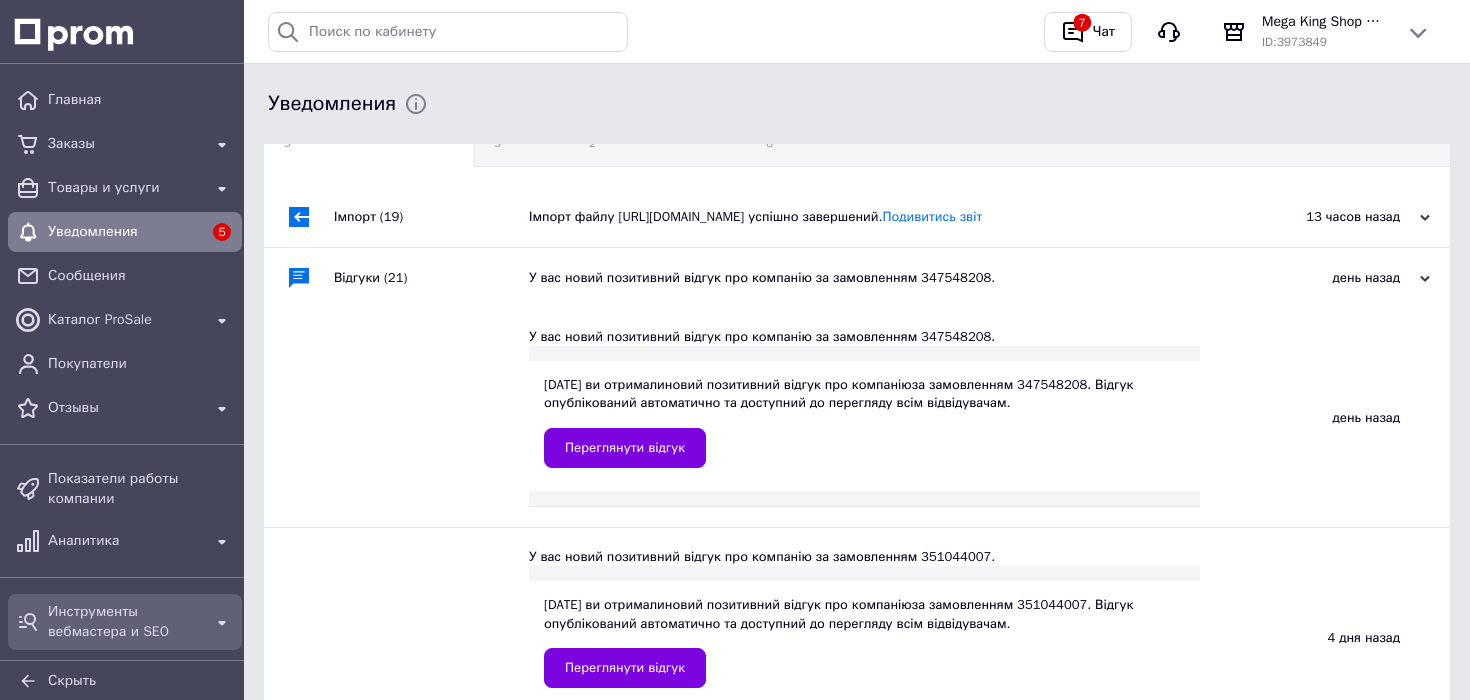 click on "Инструменты вебмастера и SEO" at bounding box center [125, 622] 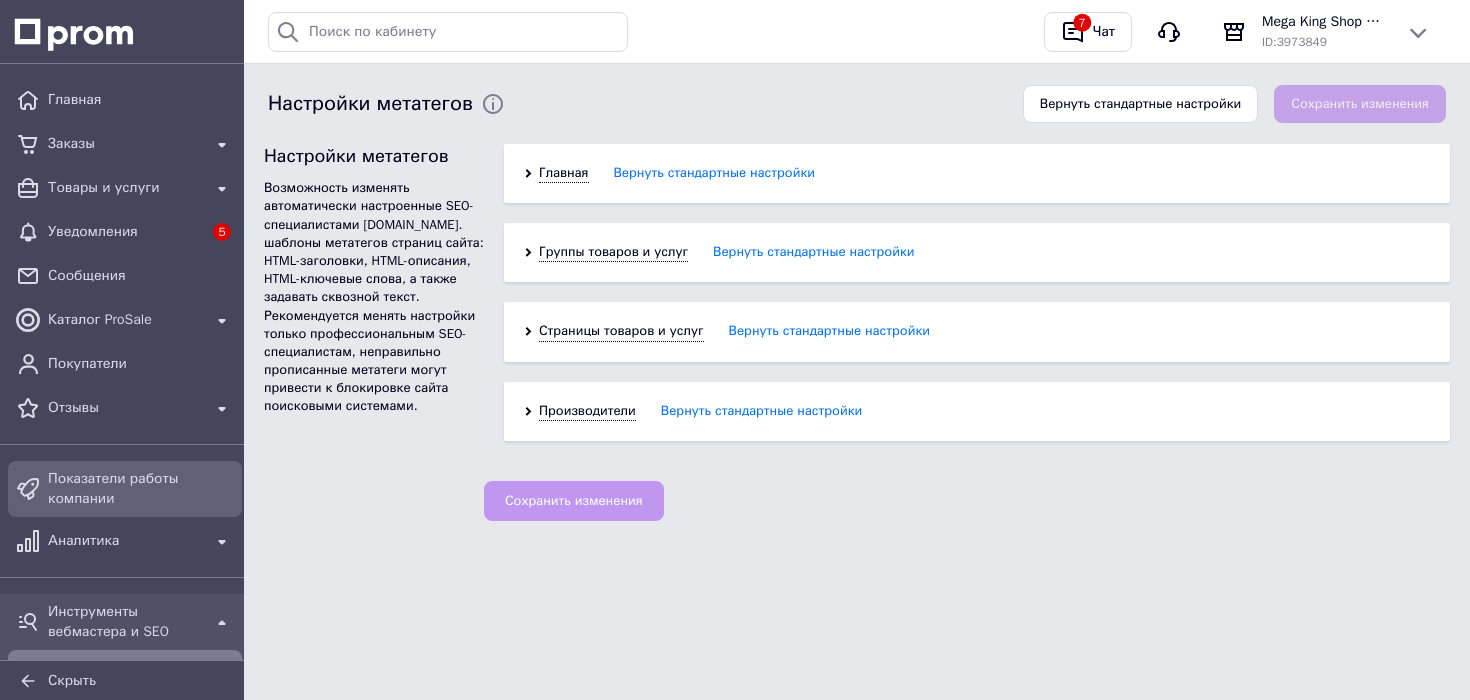 click on "Показатели работы компании" at bounding box center [141, 489] 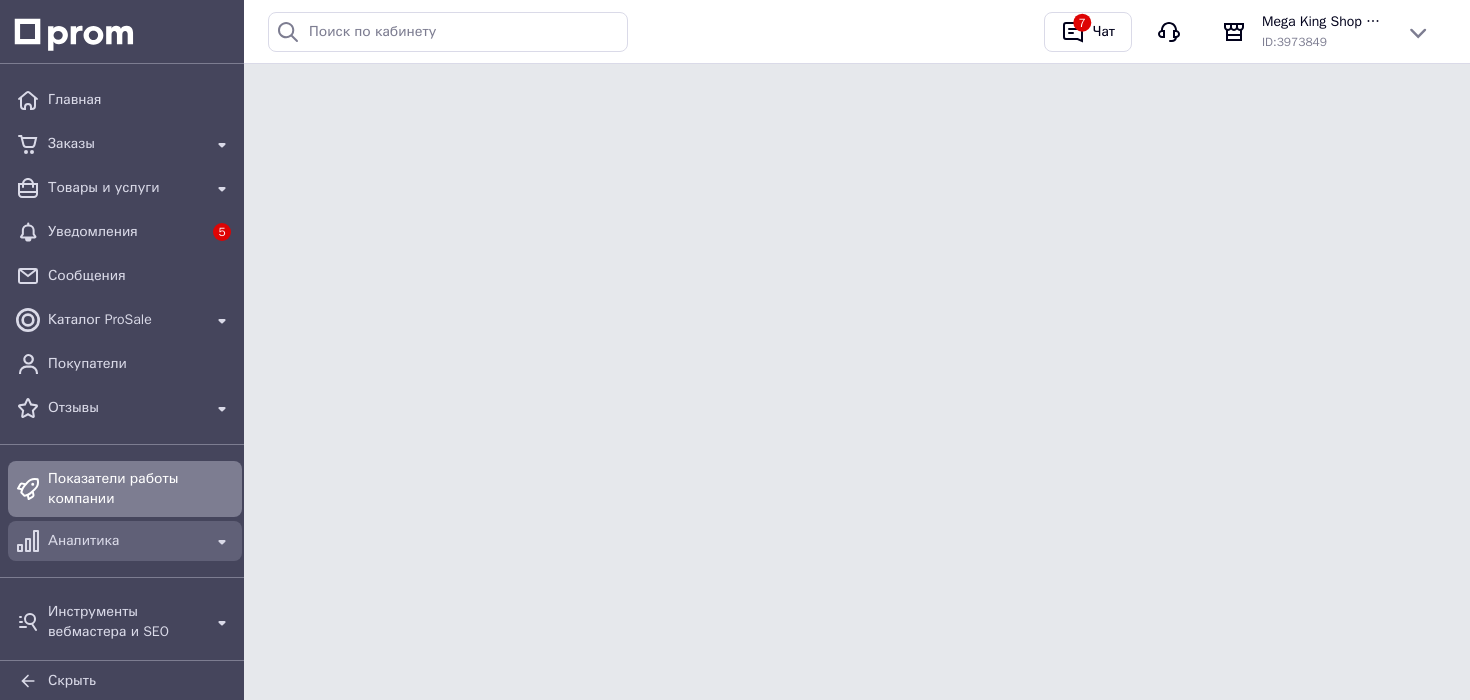 click on "Аналитика" at bounding box center [125, 541] 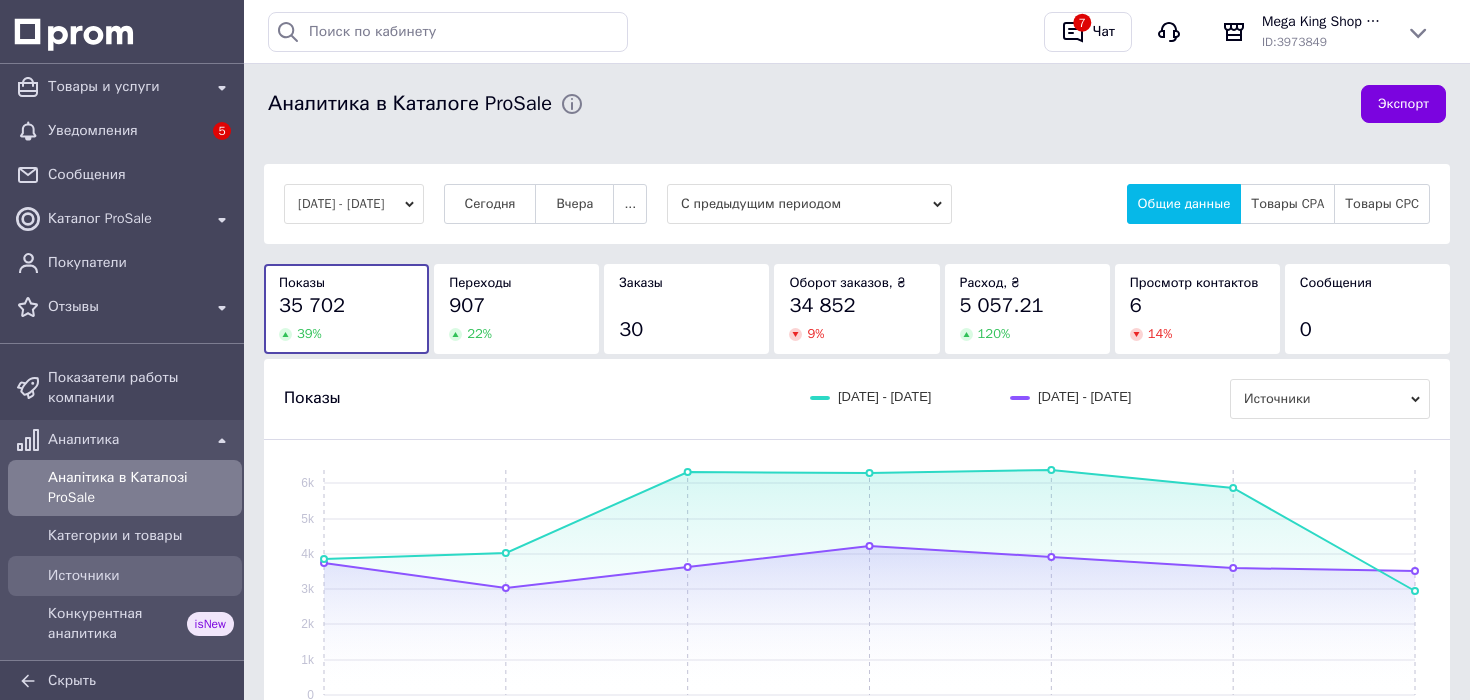 scroll, scrollTop: 0, scrollLeft: 0, axis: both 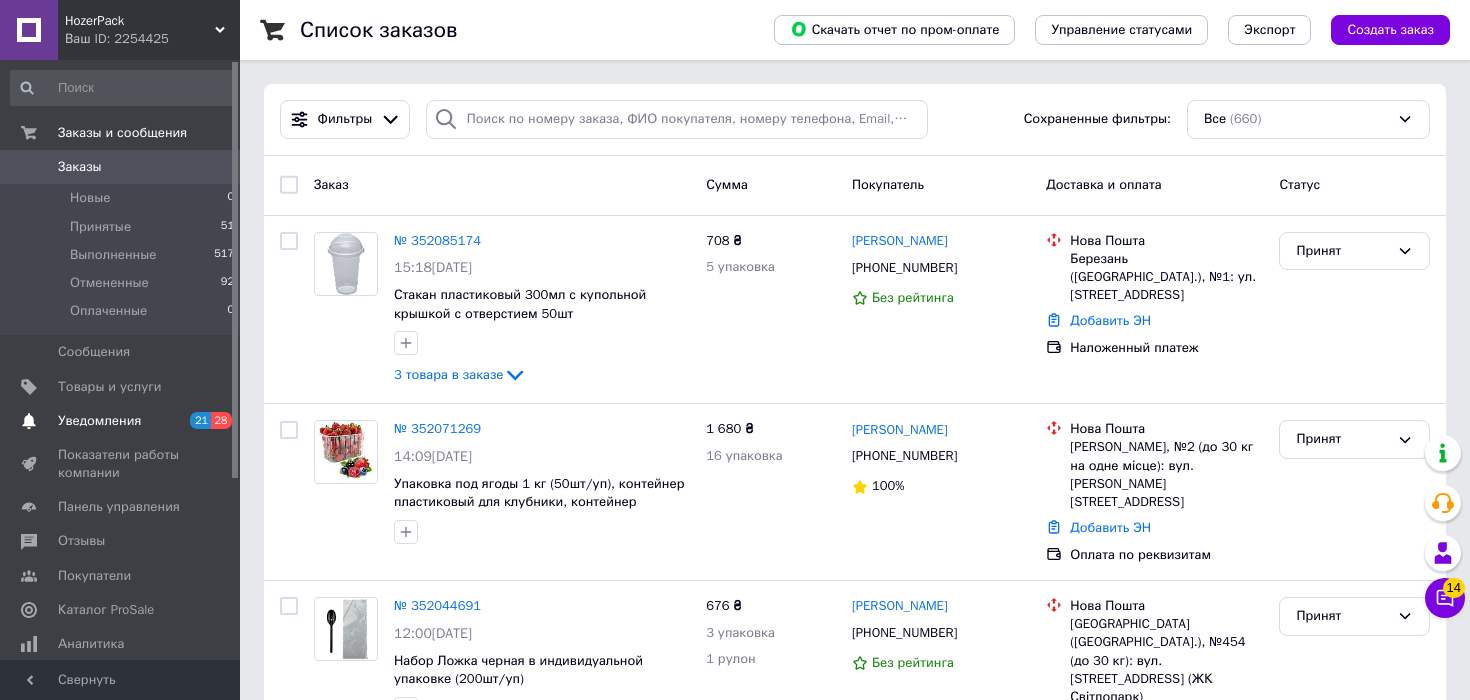 click on "Уведомления" at bounding box center [99, 421] 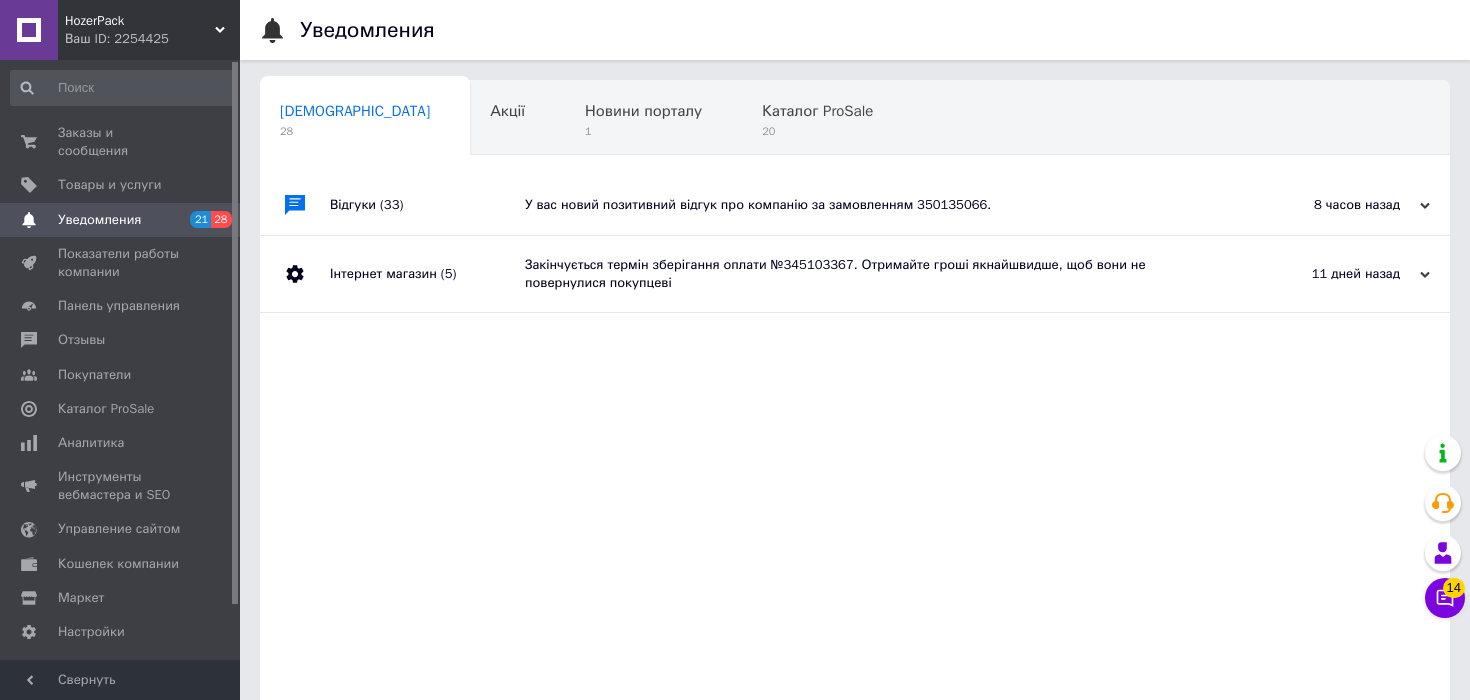 scroll, scrollTop: 4, scrollLeft: 0, axis: vertical 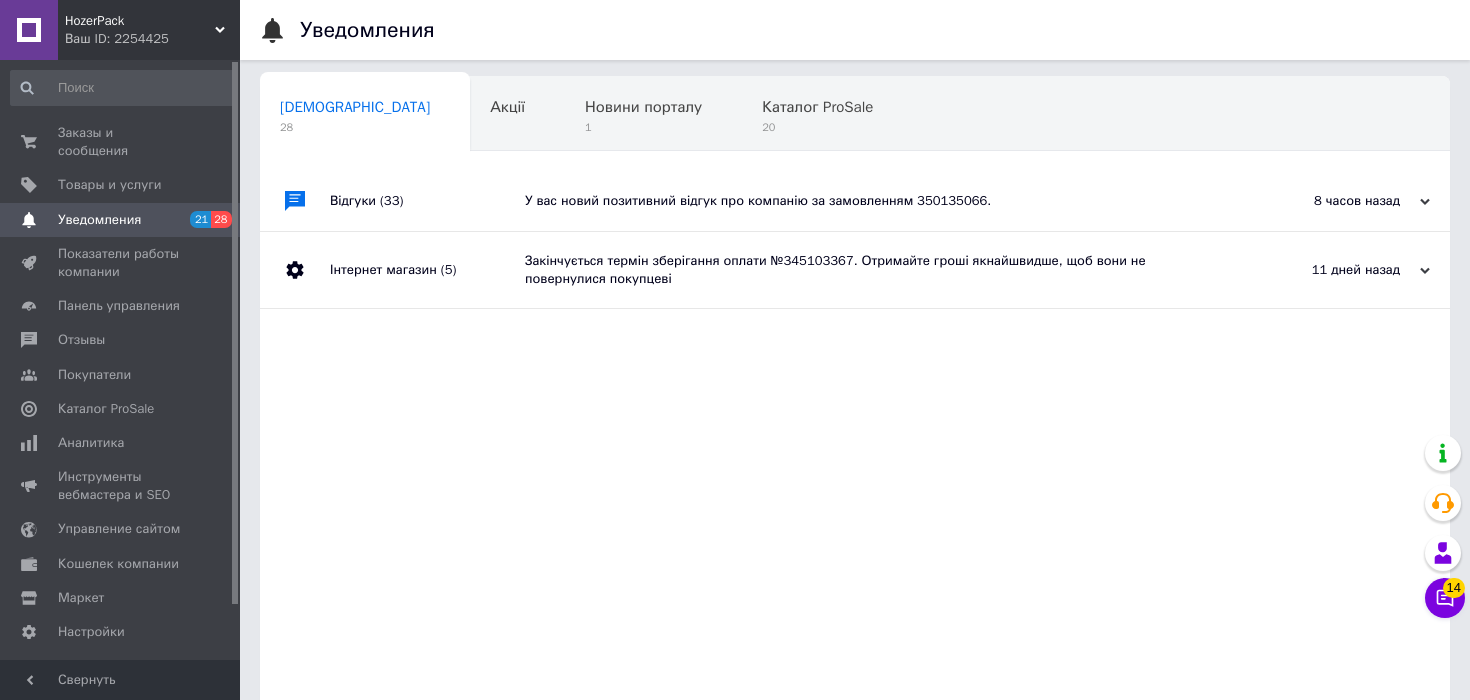 click on "У вас новий позитивний відгук про компанію за замовленням 350135066." at bounding box center [877, 201] 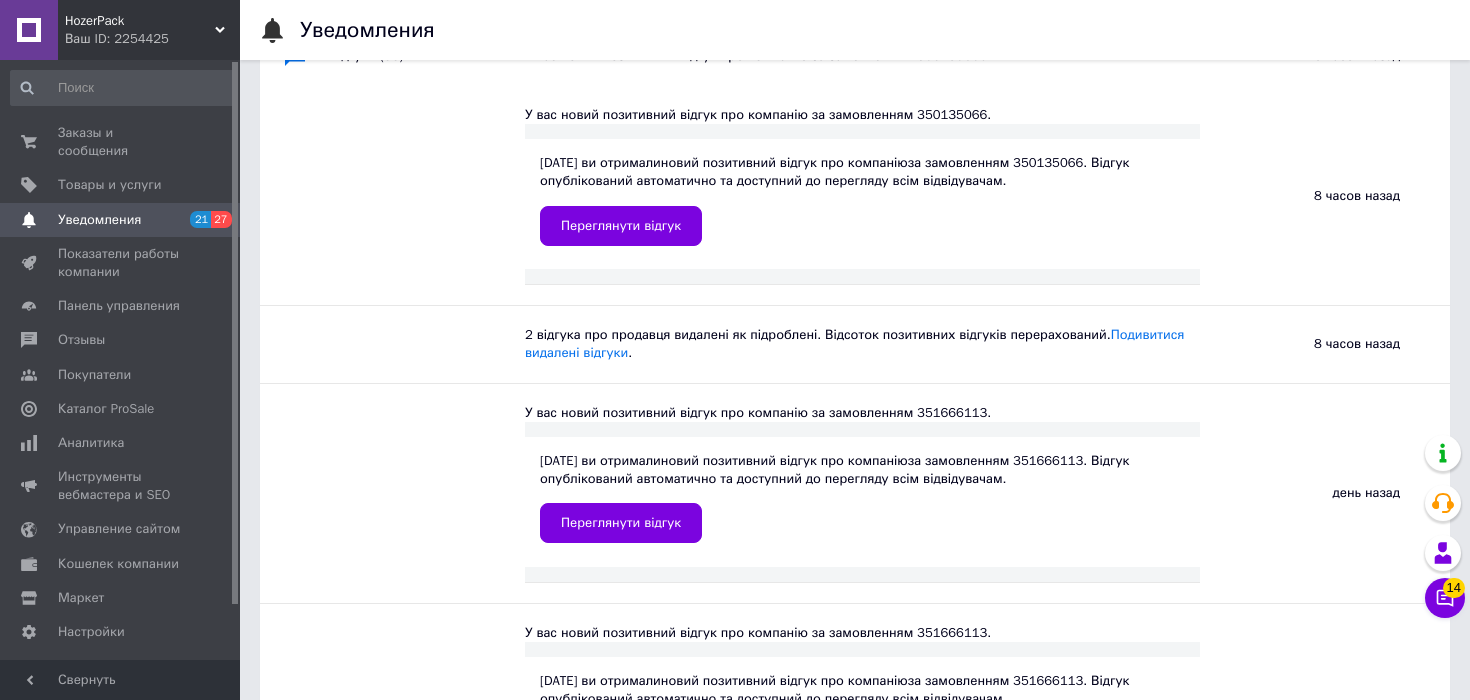 scroll, scrollTop: 157, scrollLeft: 0, axis: vertical 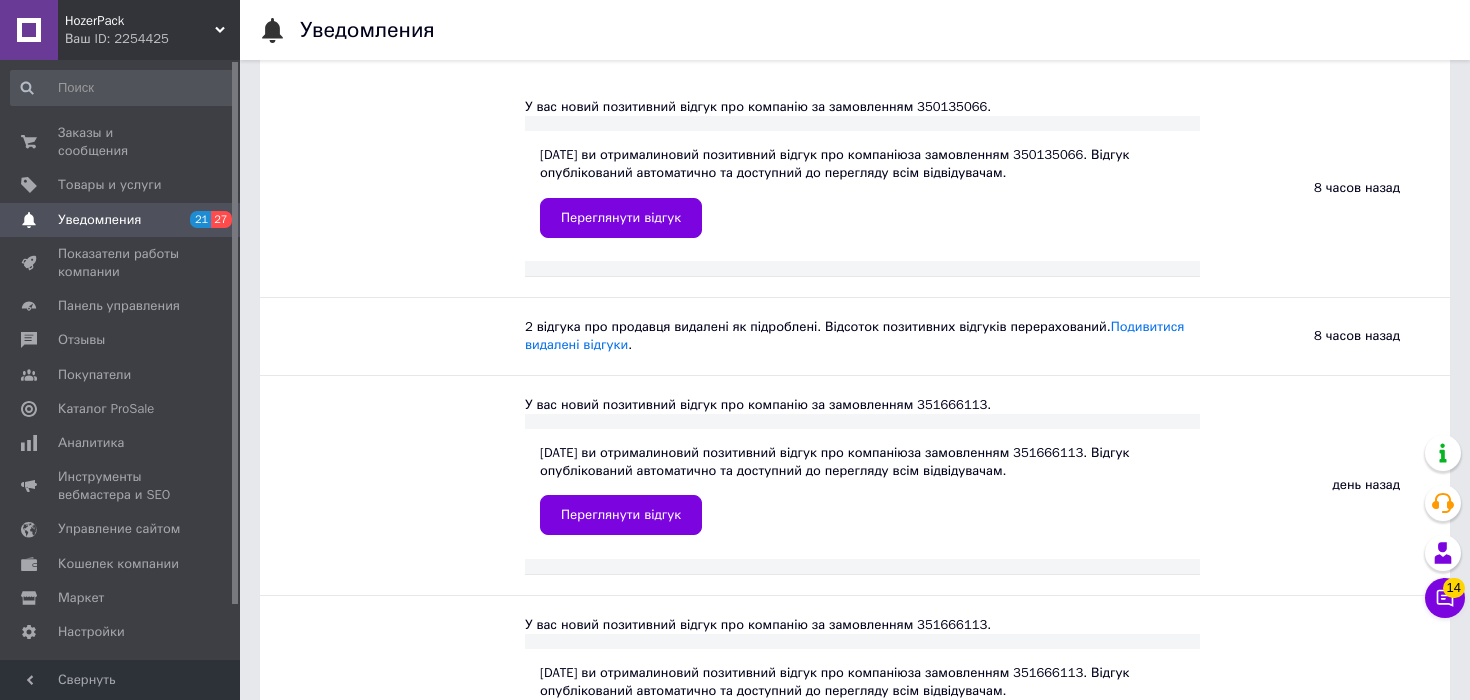 click on "2 відгука про продавця видалені як підроблені. Відсоток позитивних відгуків перерахований.  Подивитися видалені відгуки ." at bounding box center (862, 336) 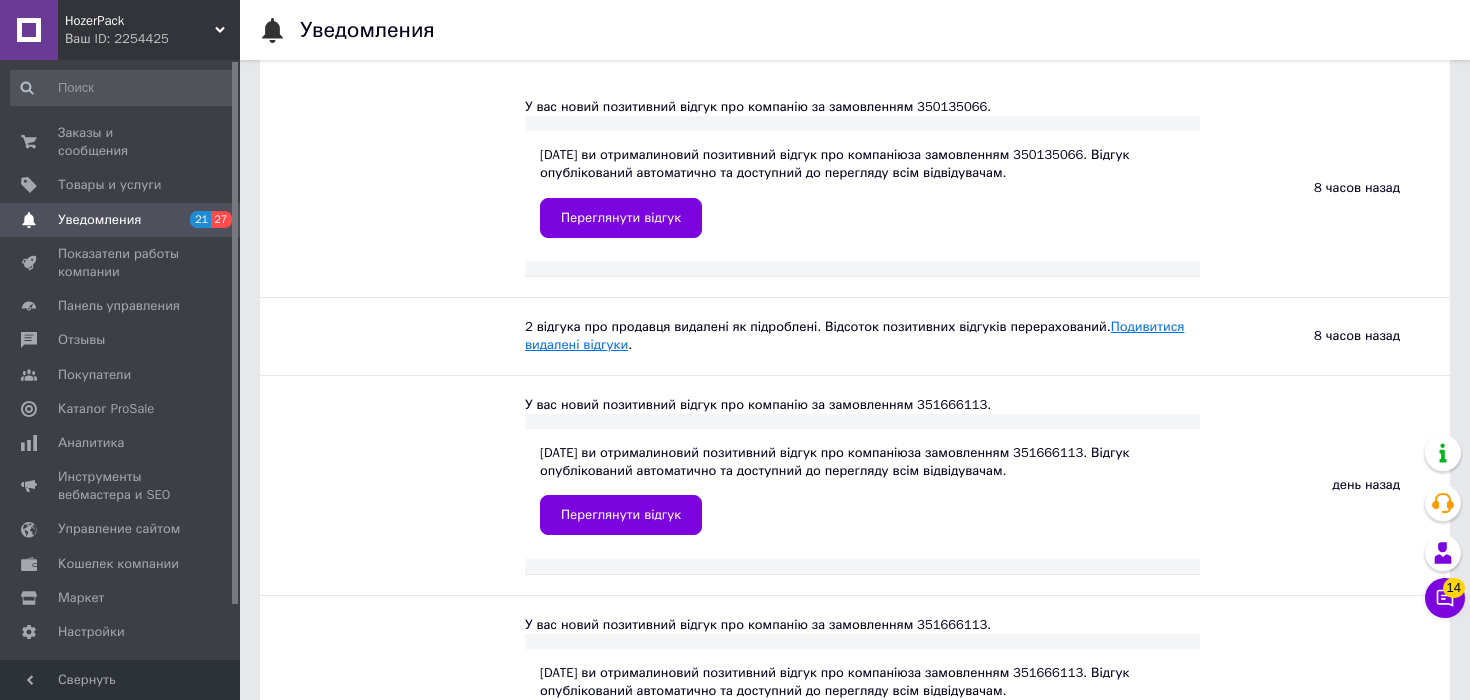 click on "Подивитися видалені відгуки" at bounding box center (854, 335) 